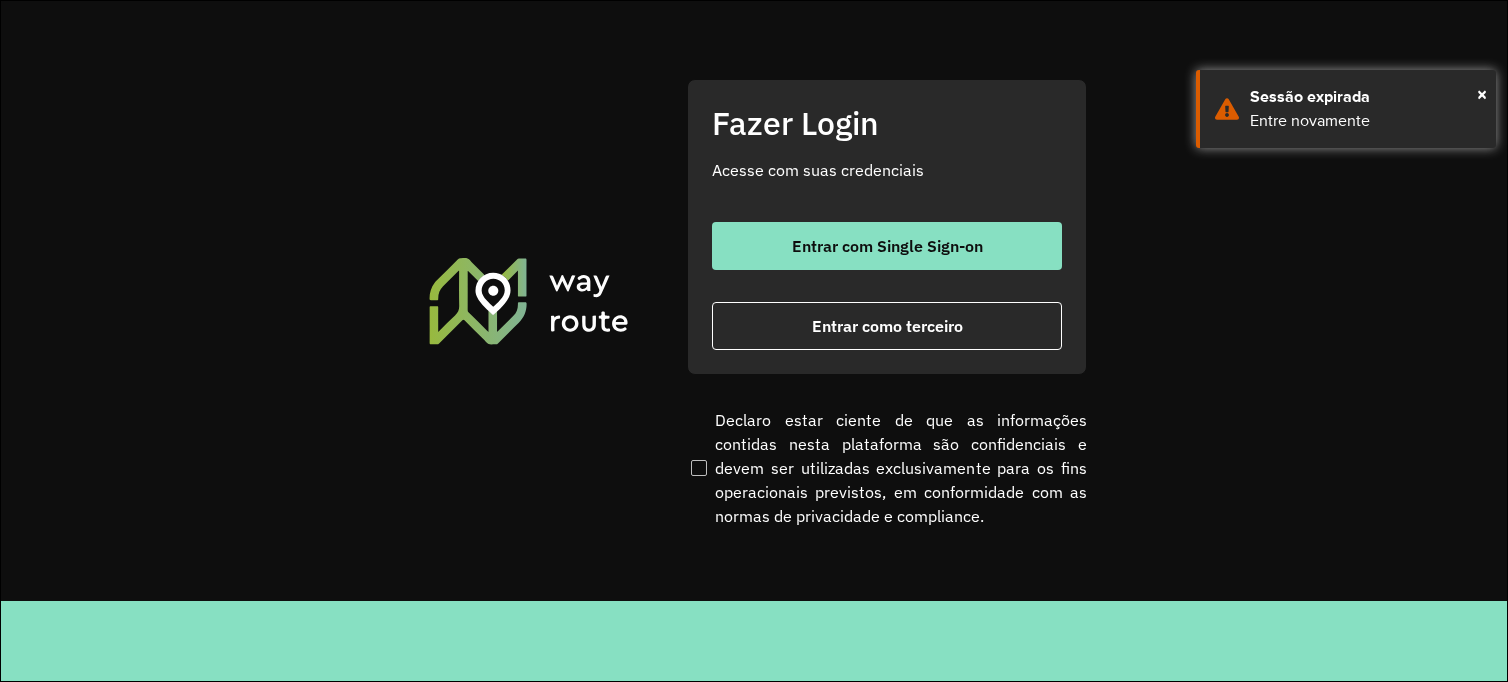 scroll, scrollTop: 0, scrollLeft: 0, axis: both 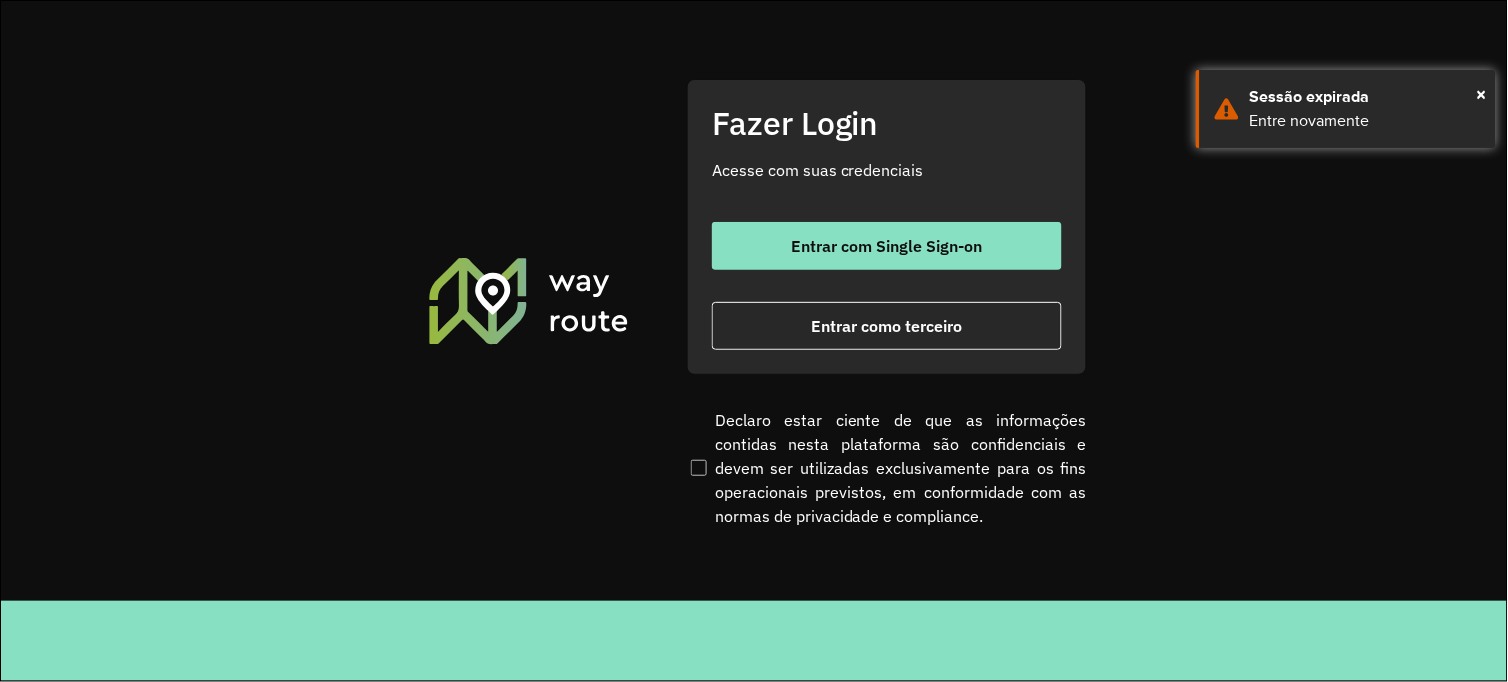 click on "Entrar como terceiro" at bounding box center (887, 326) 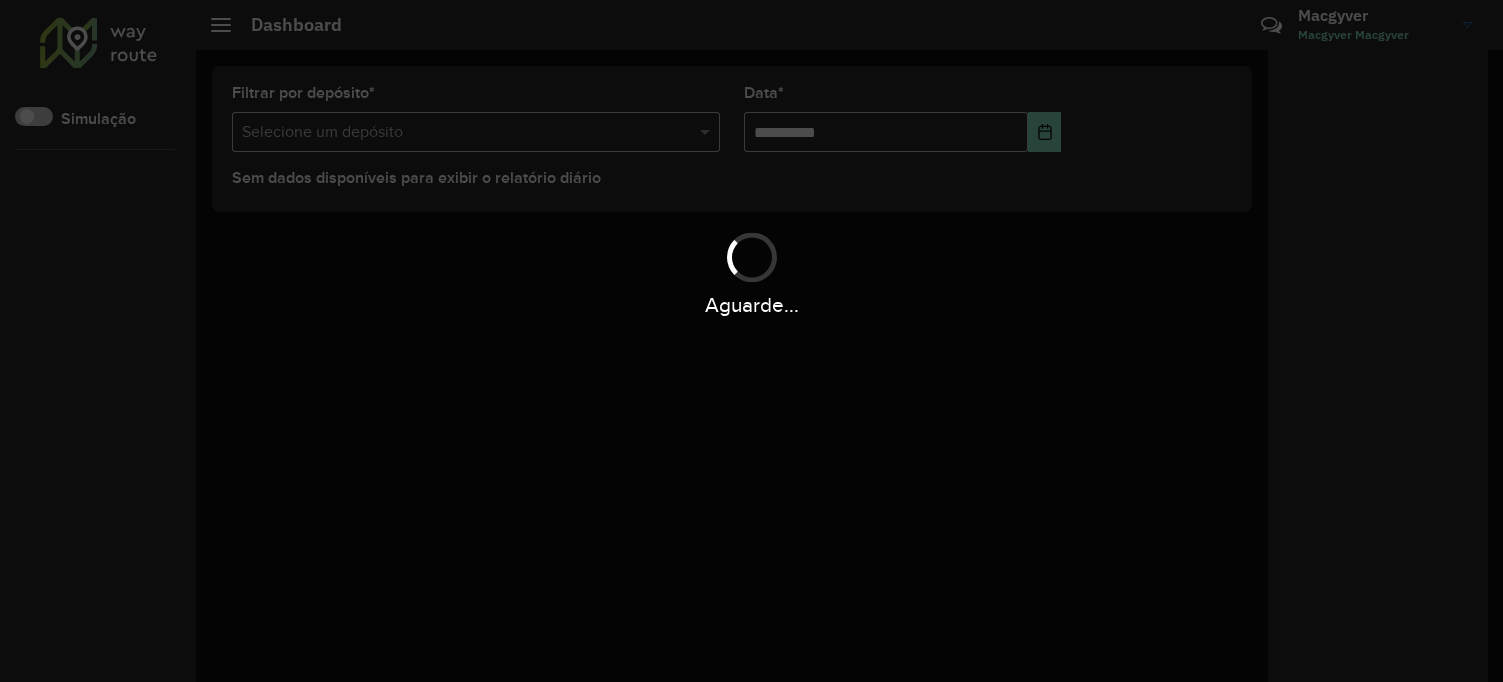 scroll, scrollTop: 0, scrollLeft: 0, axis: both 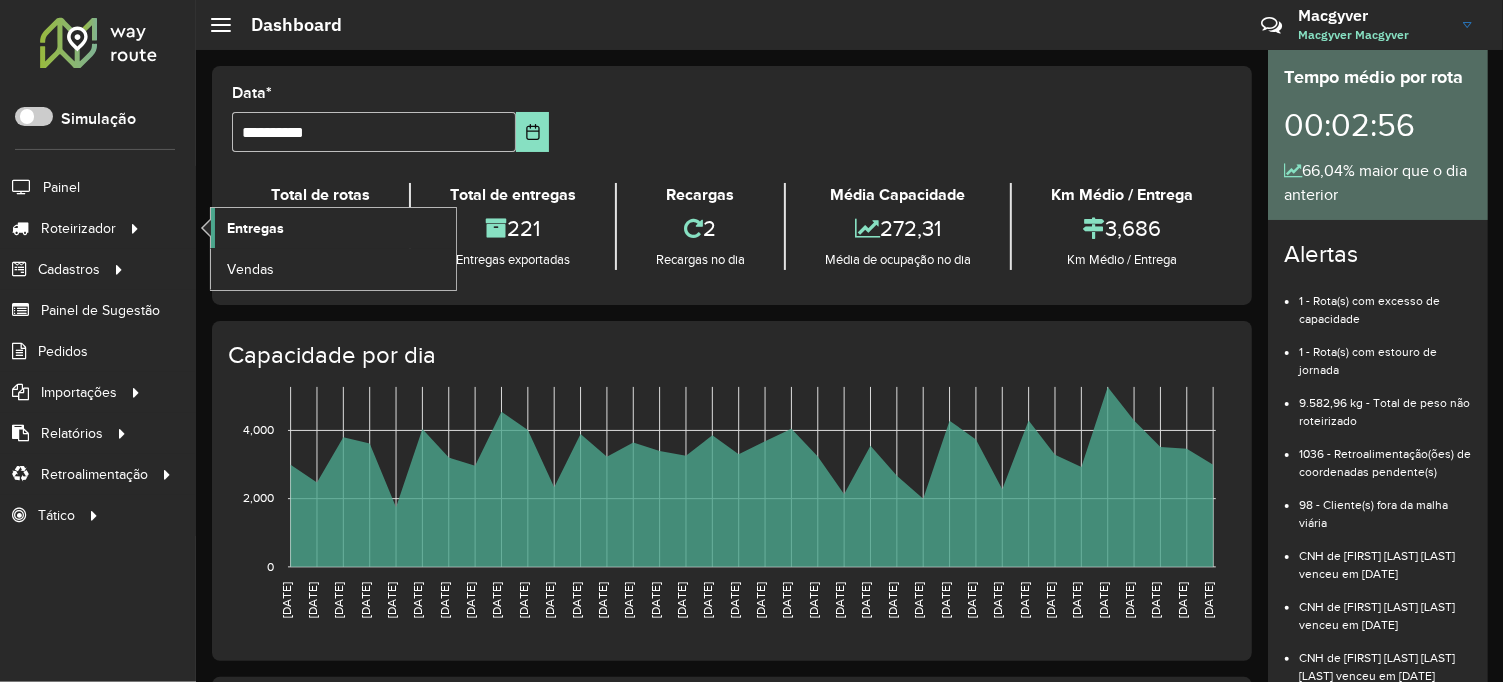 click on "Entregas" 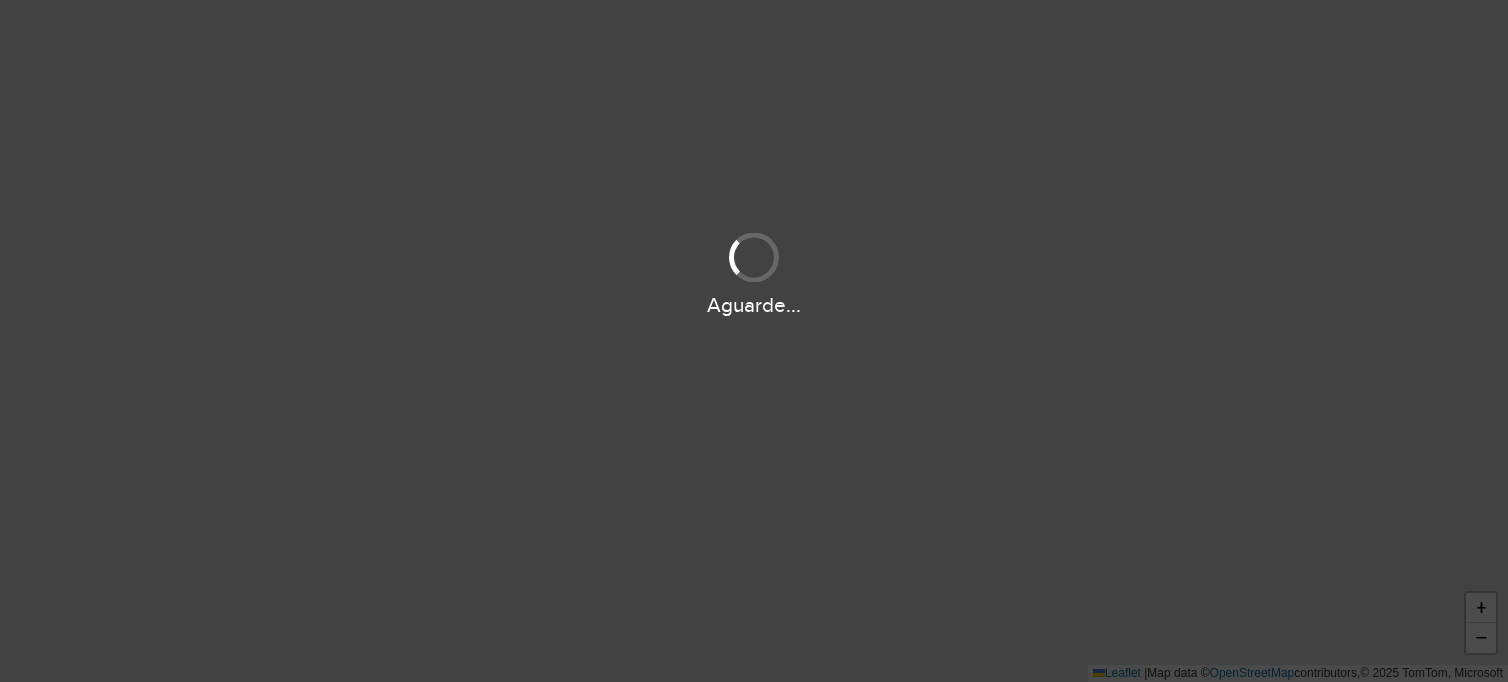 scroll, scrollTop: 0, scrollLeft: 0, axis: both 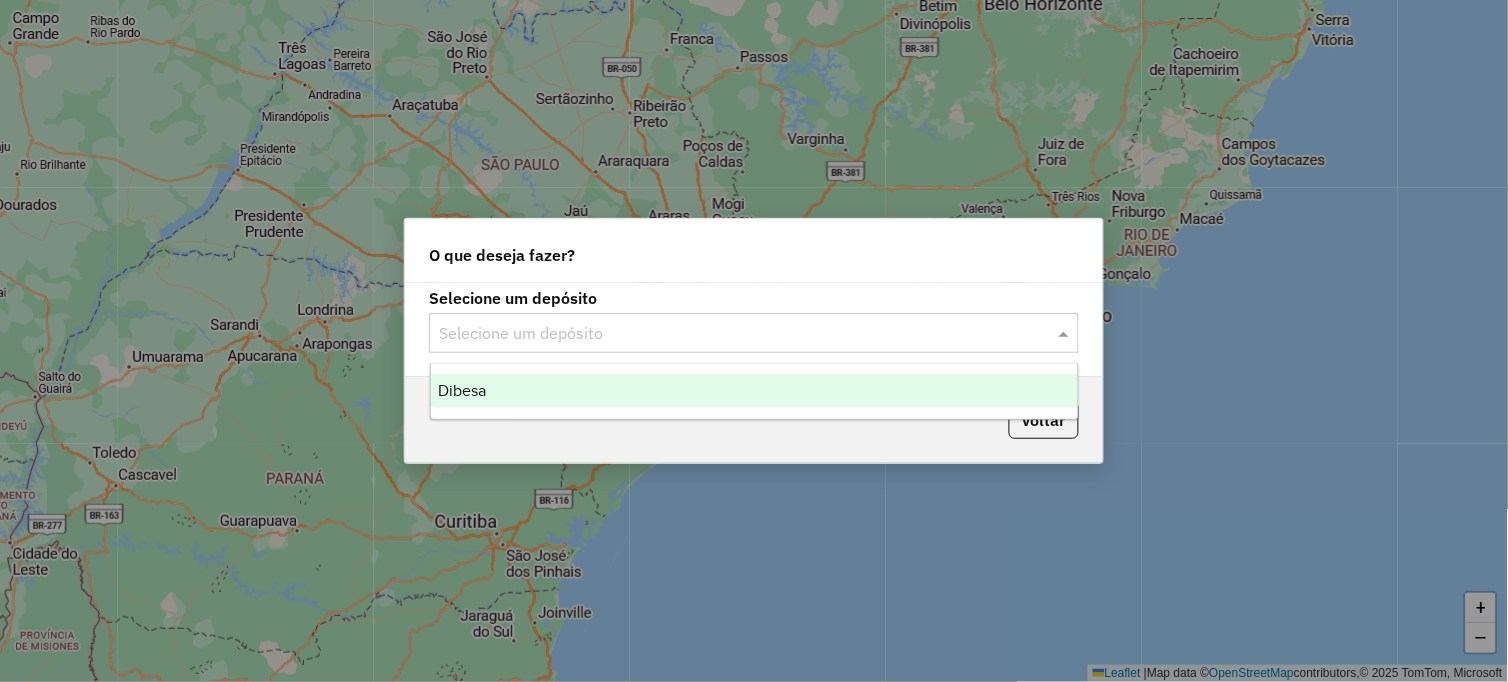click 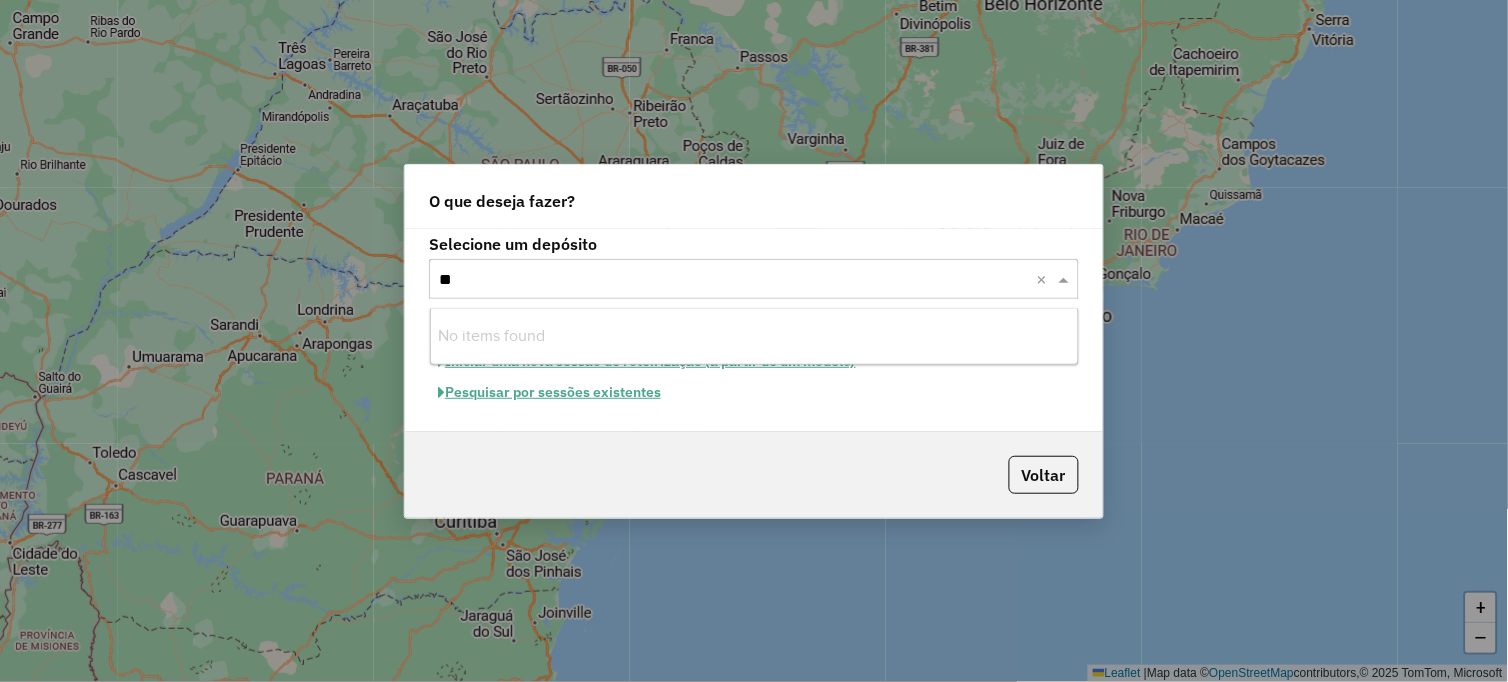type on "*" 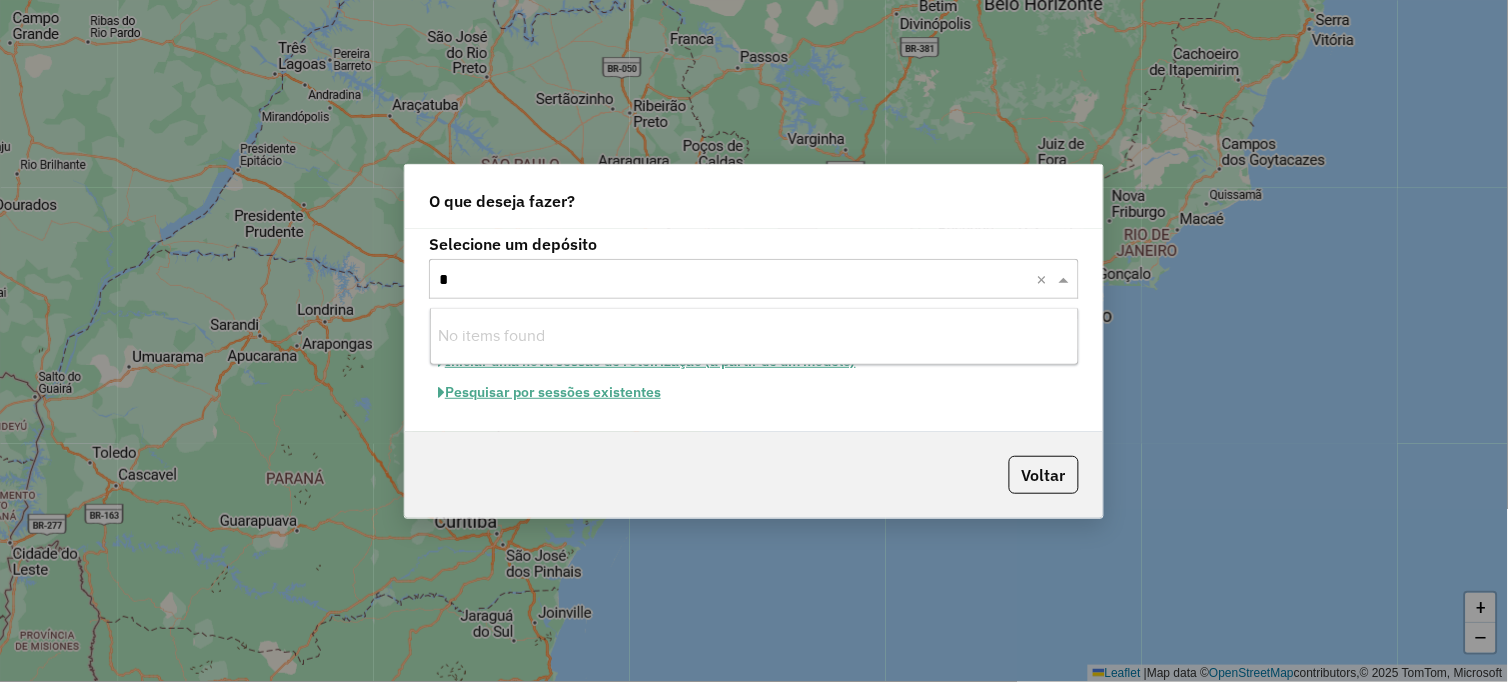 type 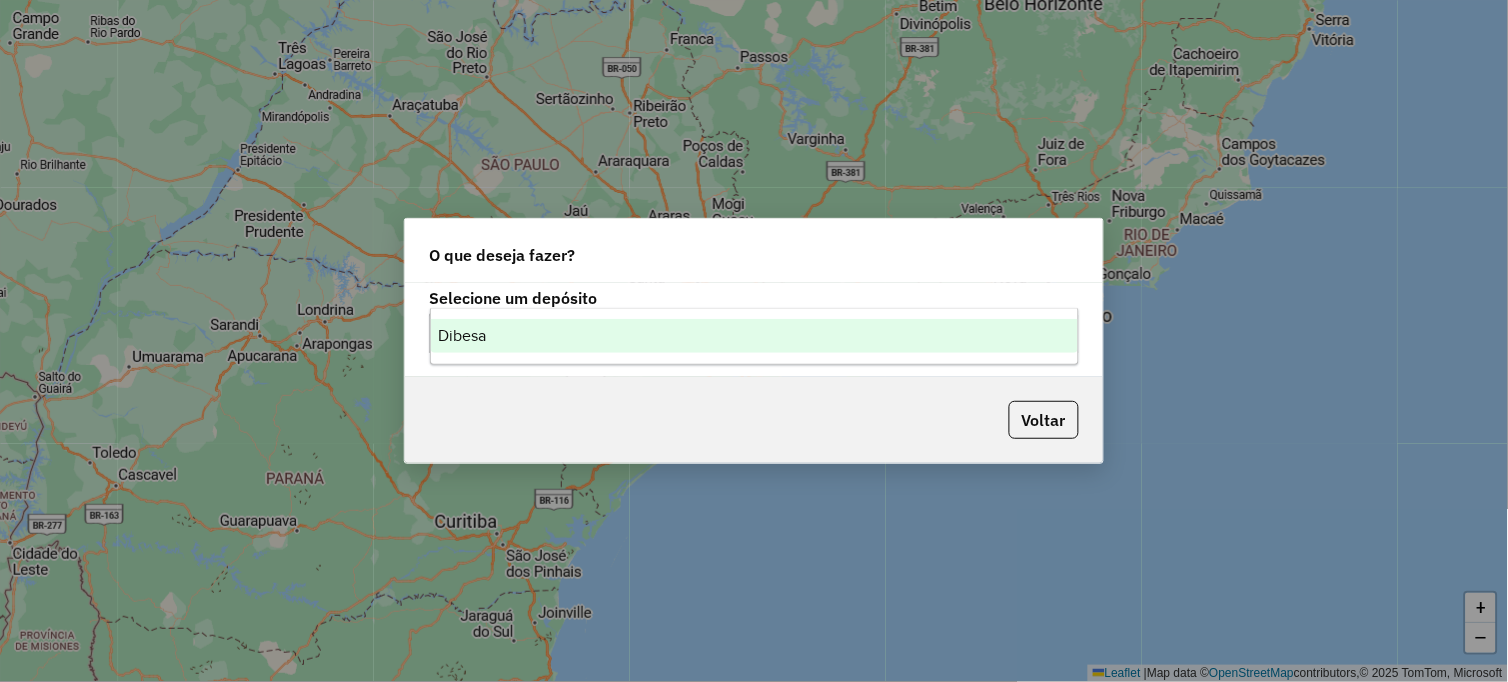 click on "Dibesa" at bounding box center (755, 336) 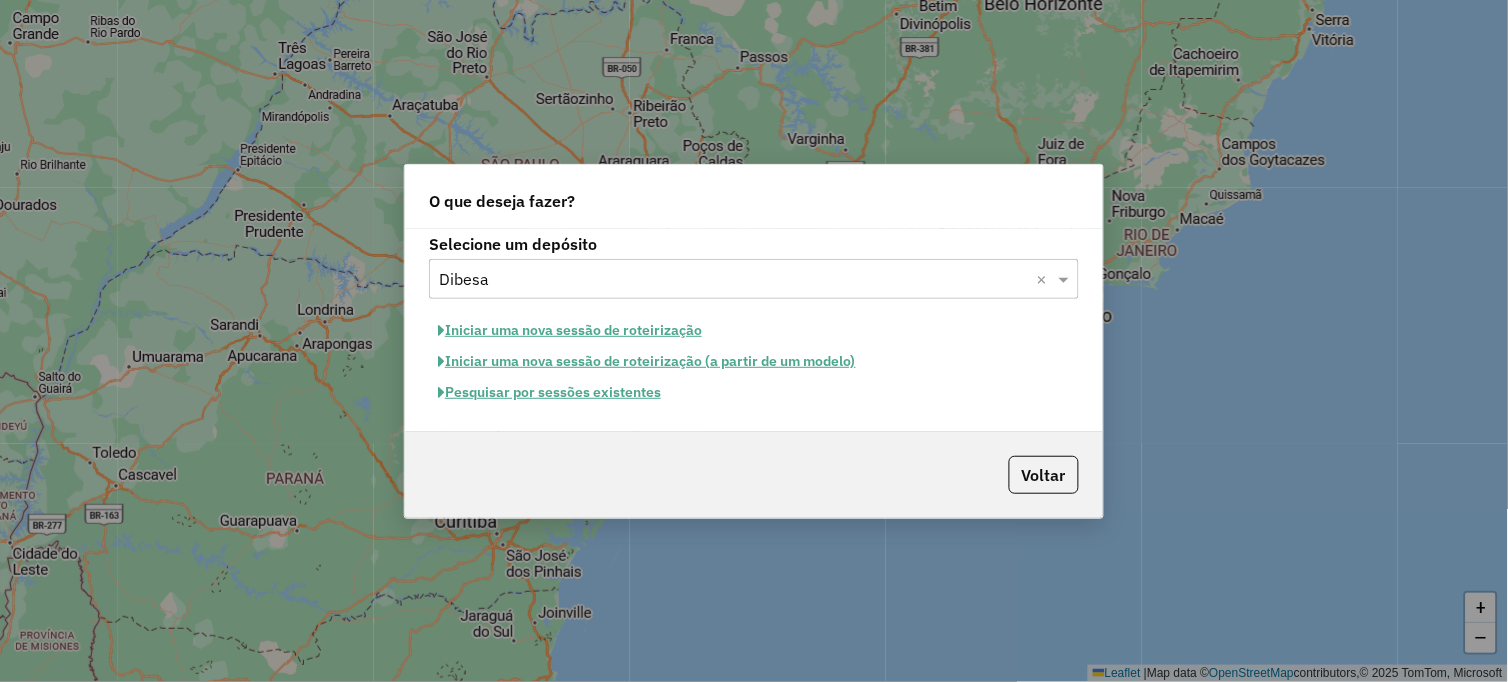 click on "Iniciar uma nova sessão de roteirização" 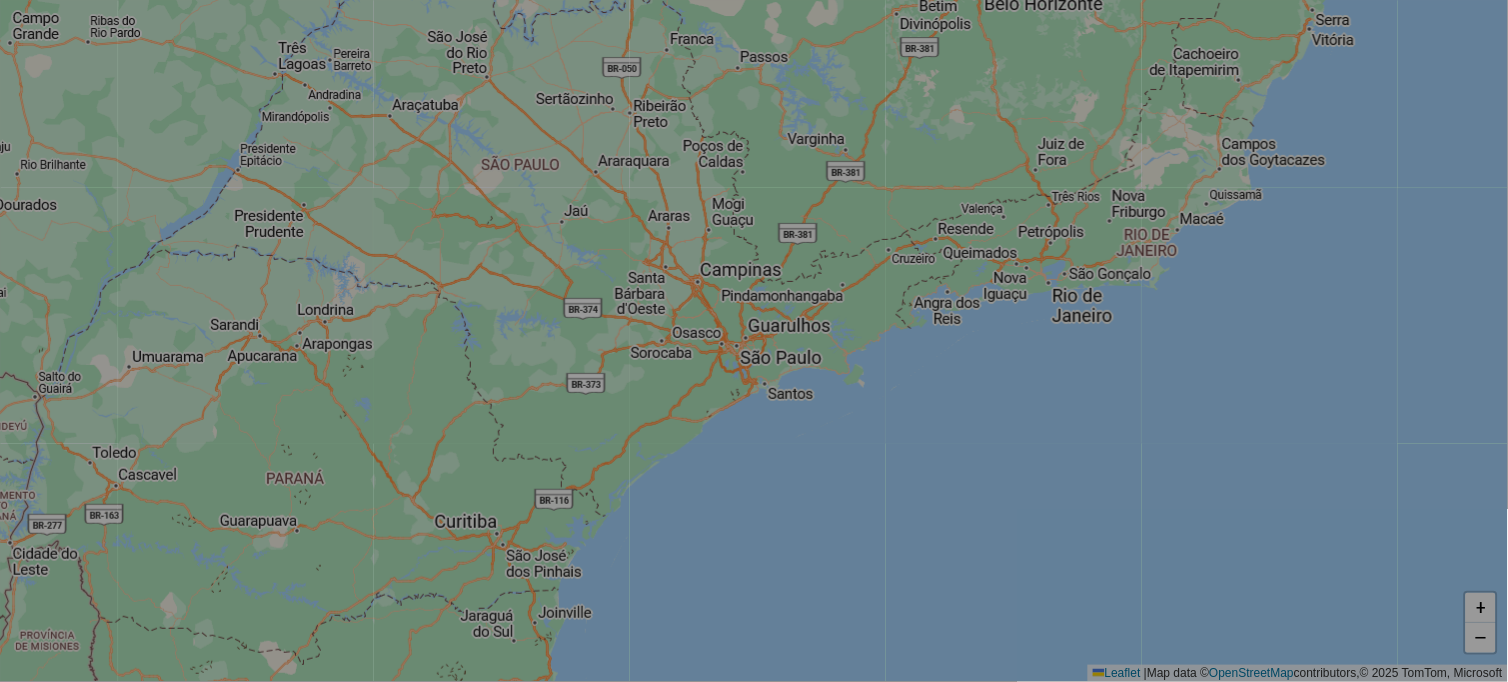 select on "*" 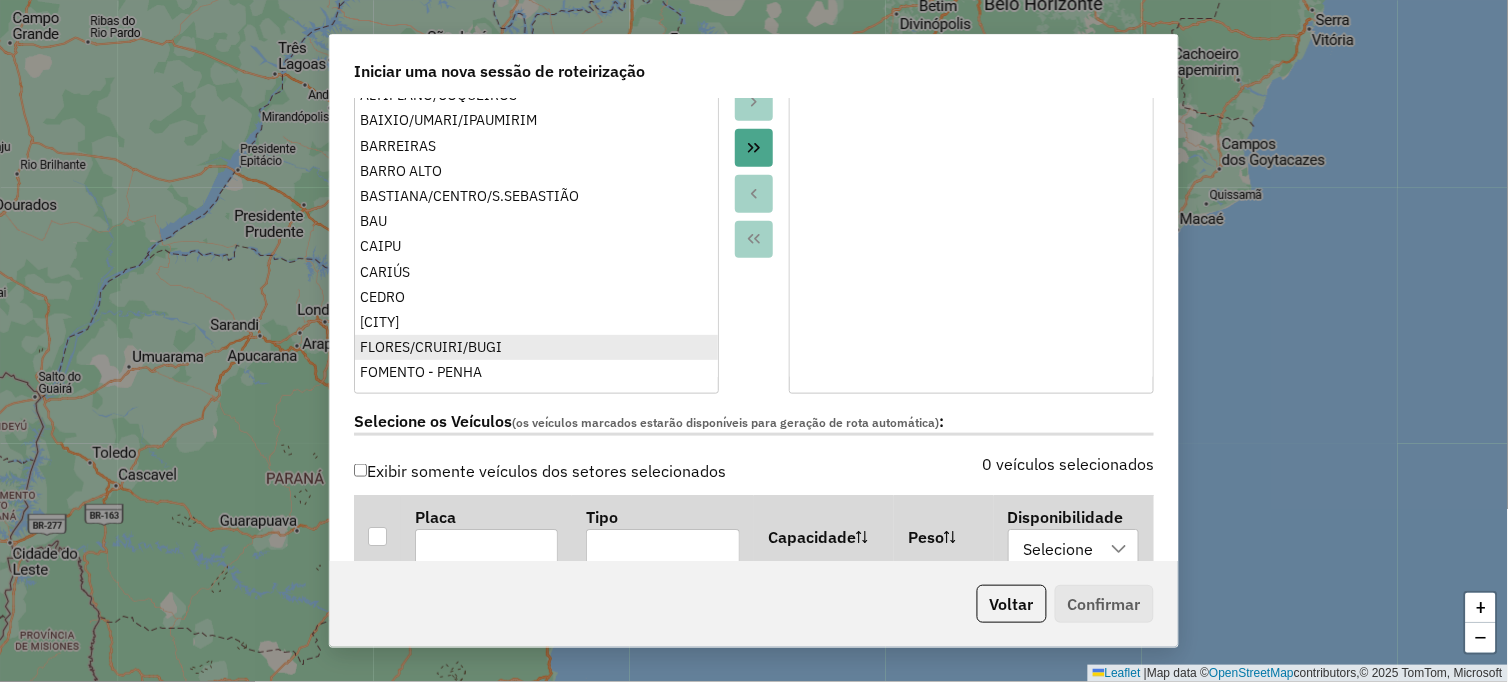 scroll, scrollTop: 333, scrollLeft: 0, axis: vertical 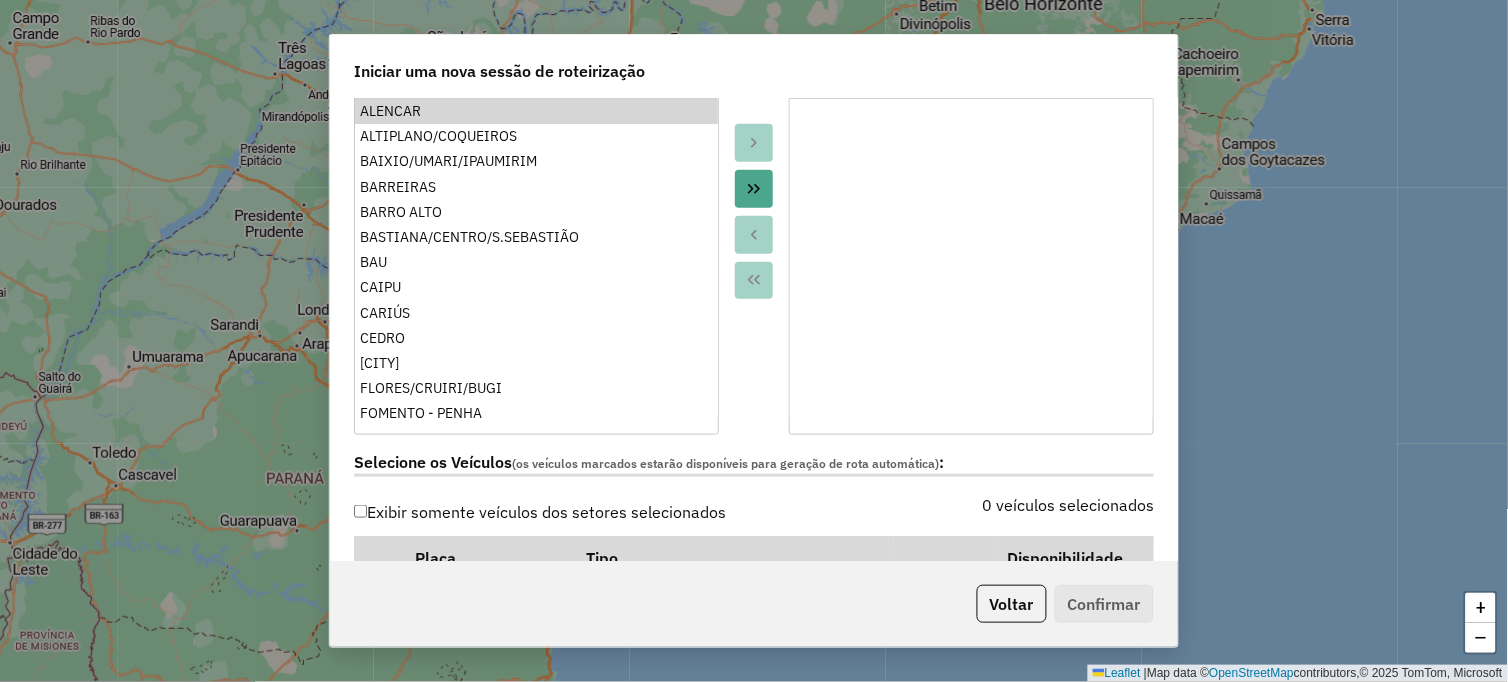 click on "ALENCAR ALTIPLANO/COQUEIROS BAIXIO/UMARI/IPAUMIRIM BARREIRAS BARRO ALTO BASTIANA/CENTRO/S.SEBASTIÃO BAU CAIPU CARIÚS CEDRO FARIAS BRITO FLORES/CRUIRI/BUGI FOMENTO - PENHA GADELHA GAMELEIRA - BARRA GRANJEIRO ICÓ JARDIM OASIS/ JPII /LAGOA SECA JUCÁS LAVRAS DA MANGABEIRA ORÓS PRADO/CAJAZEIRAS QUIXELÕ SANTA ROSA SÃO PEDRO DO NORTE SUASSURANA/BARREIRAS/VARJOTA TARRAFAS VARZEA ALEGRE" at bounding box center [536, 258] 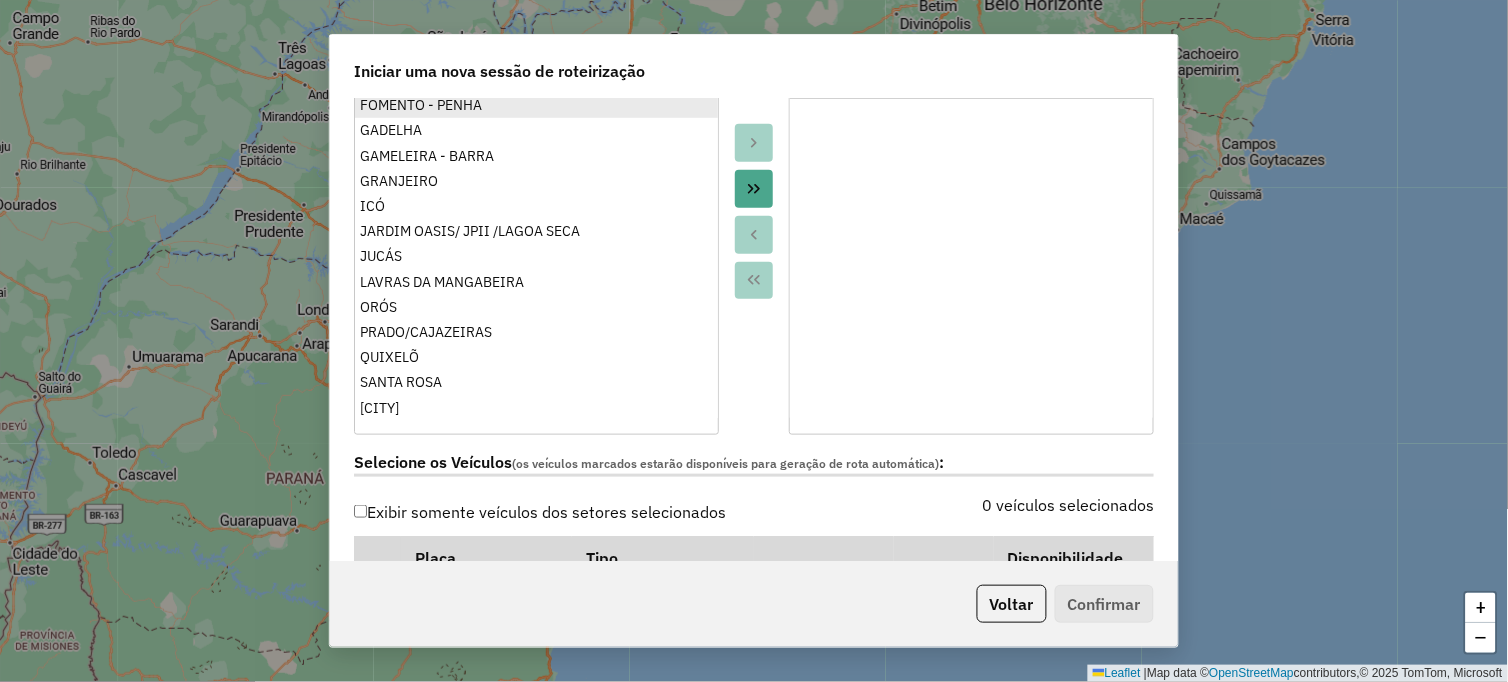 scroll, scrollTop: 385, scrollLeft: 0, axis: vertical 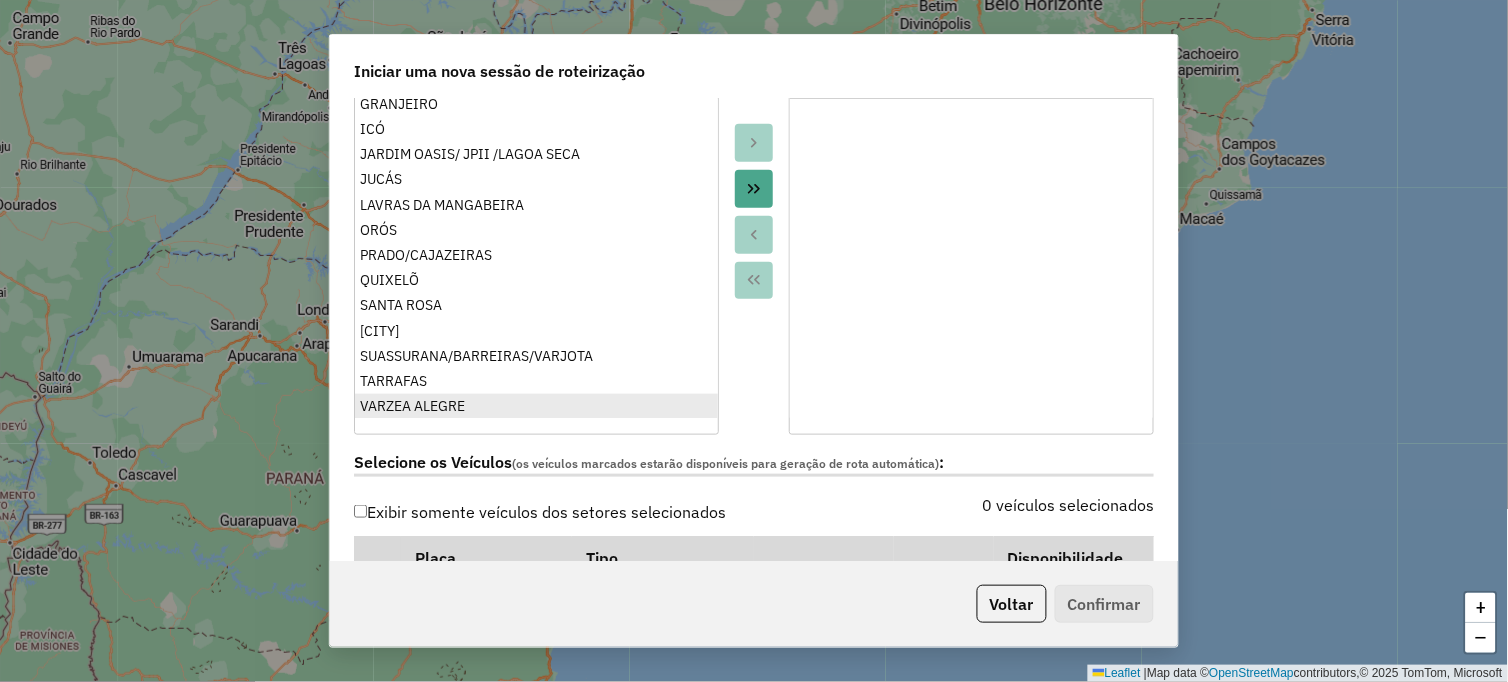 click on "VARZEA ALEGRE" at bounding box center [536, 406] 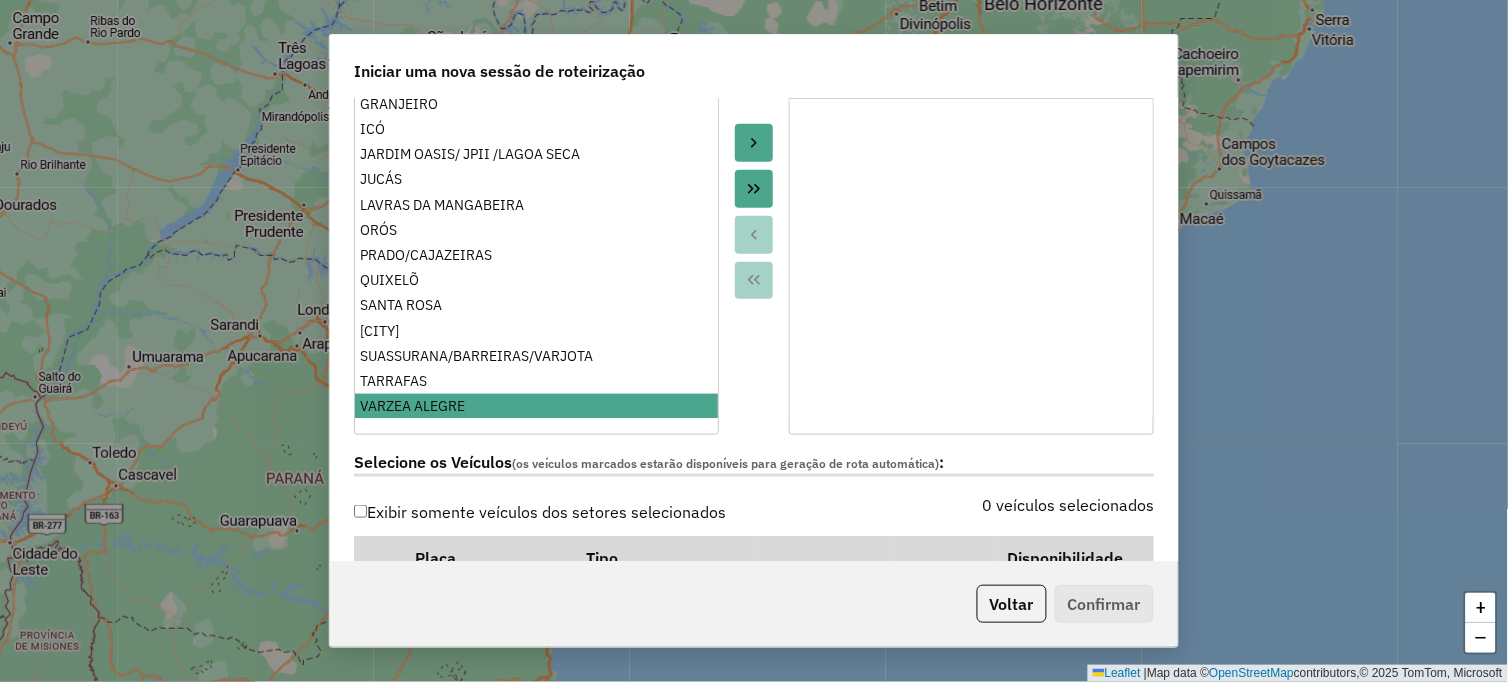 click 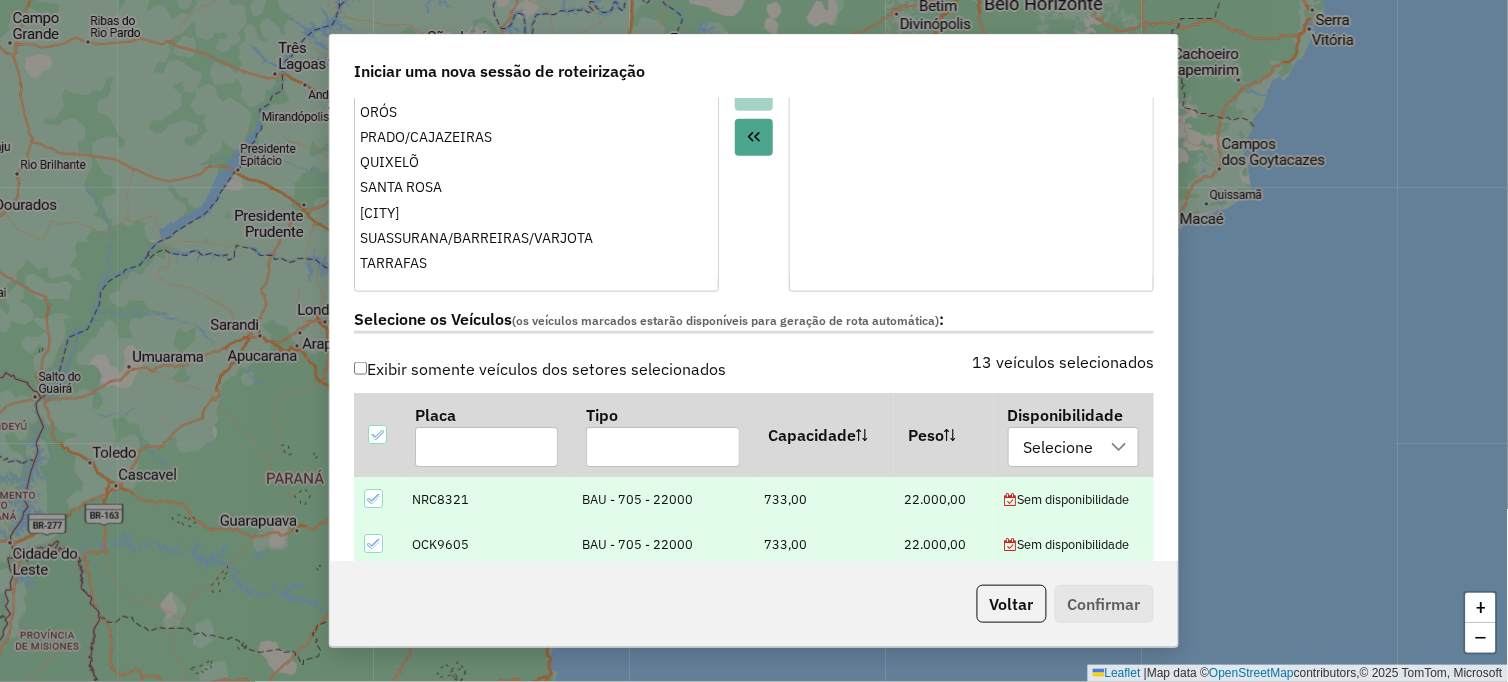 scroll, scrollTop: 538, scrollLeft: 0, axis: vertical 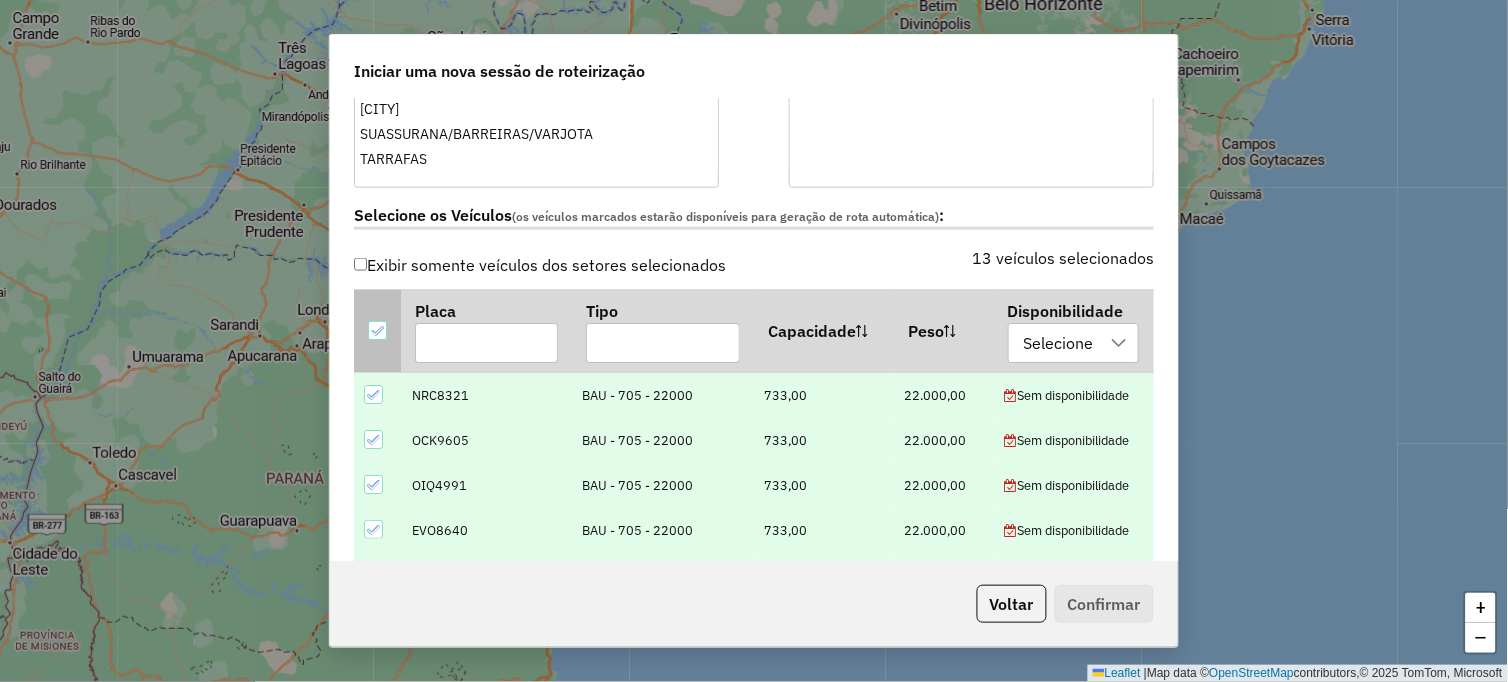 click 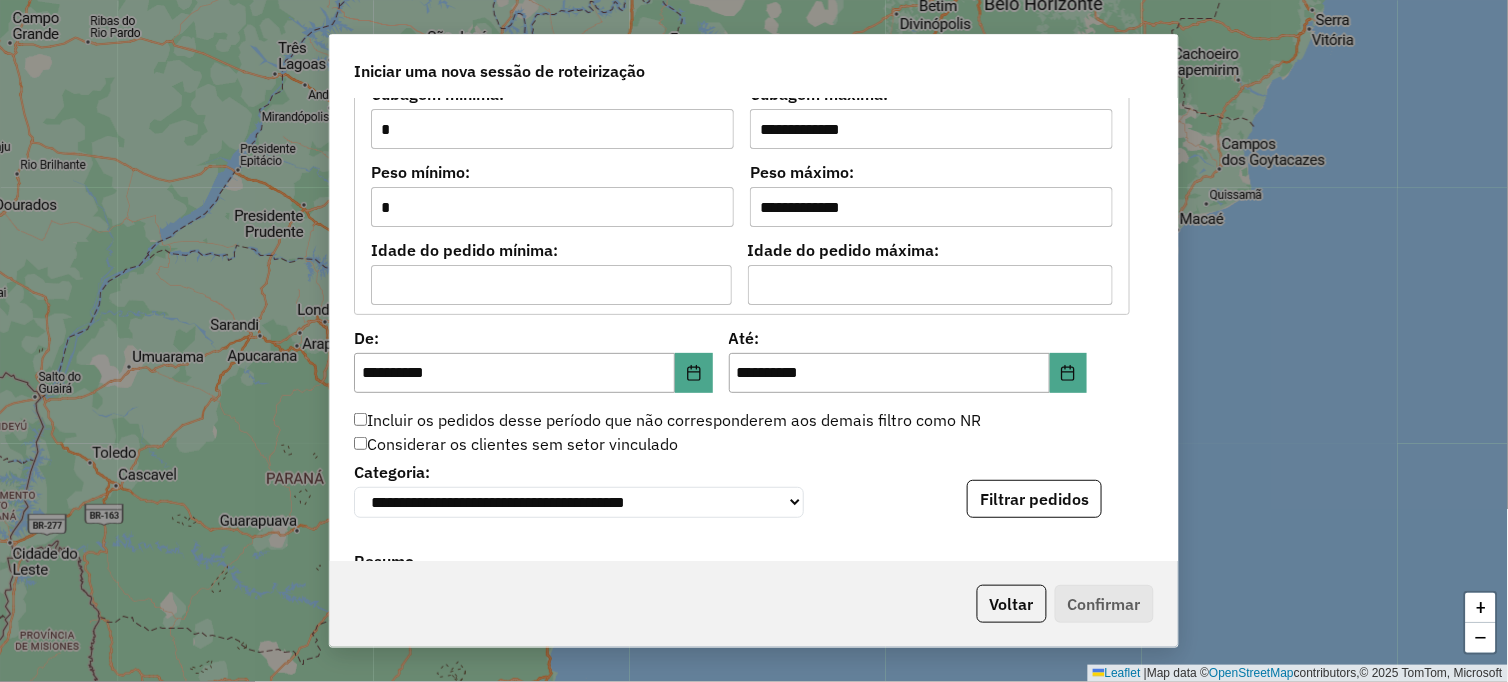 scroll, scrollTop: 1777, scrollLeft: 0, axis: vertical 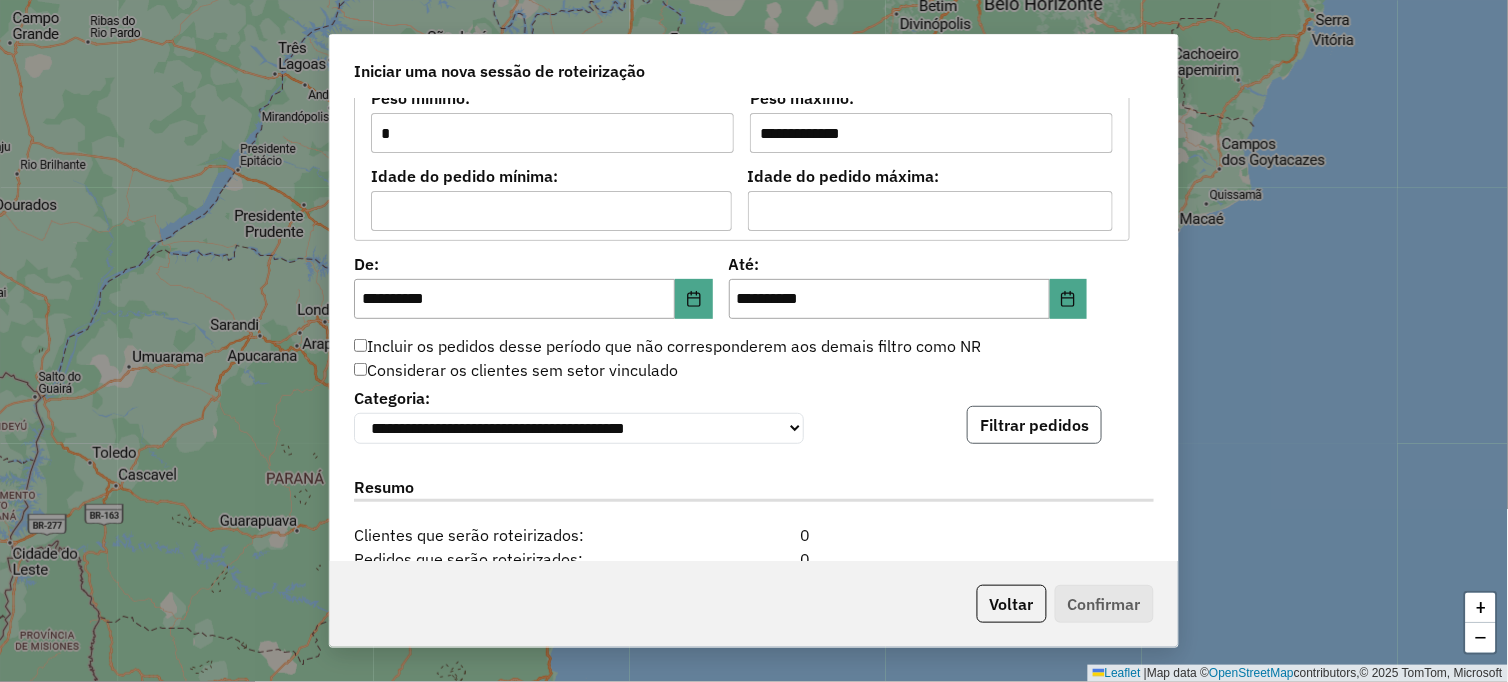 click on "Filtrar pedidos" 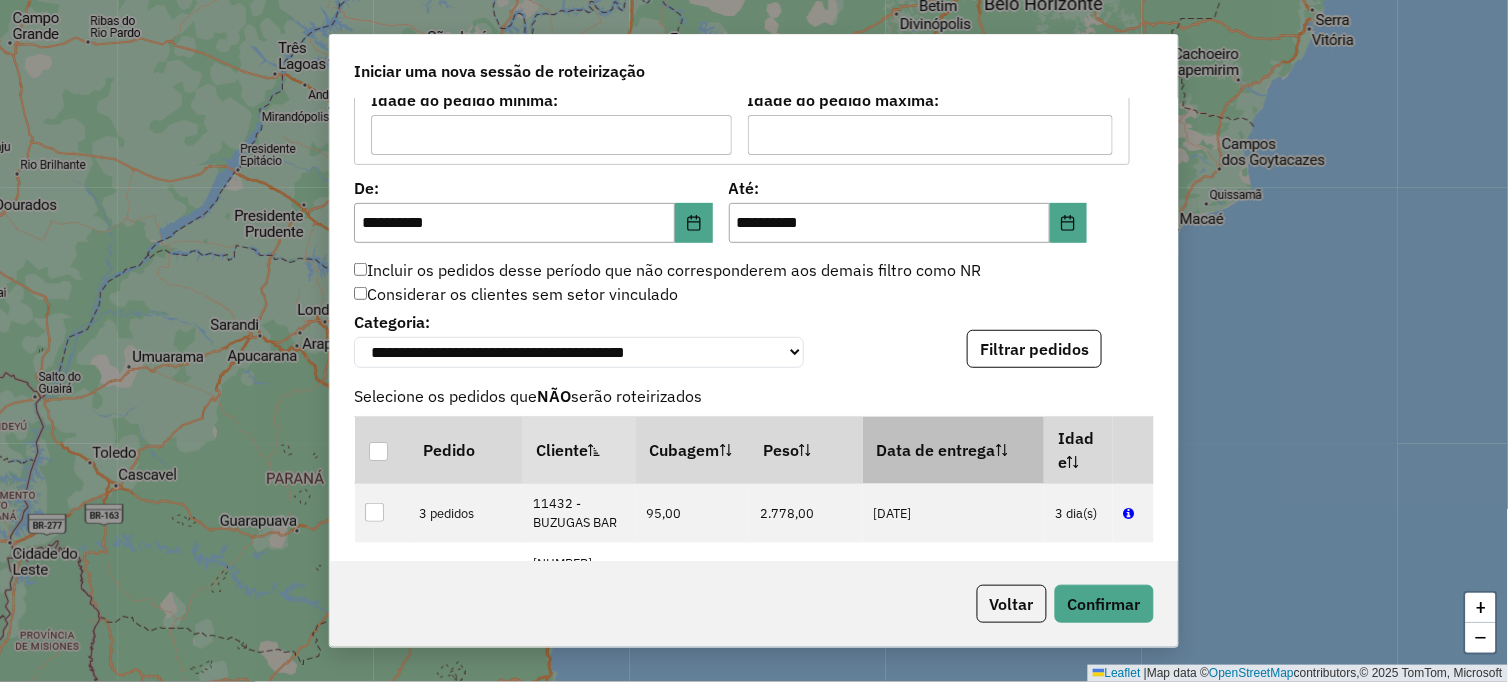 scroll, scrollTop: 1888, scrollLeft: 0, axis: vertical 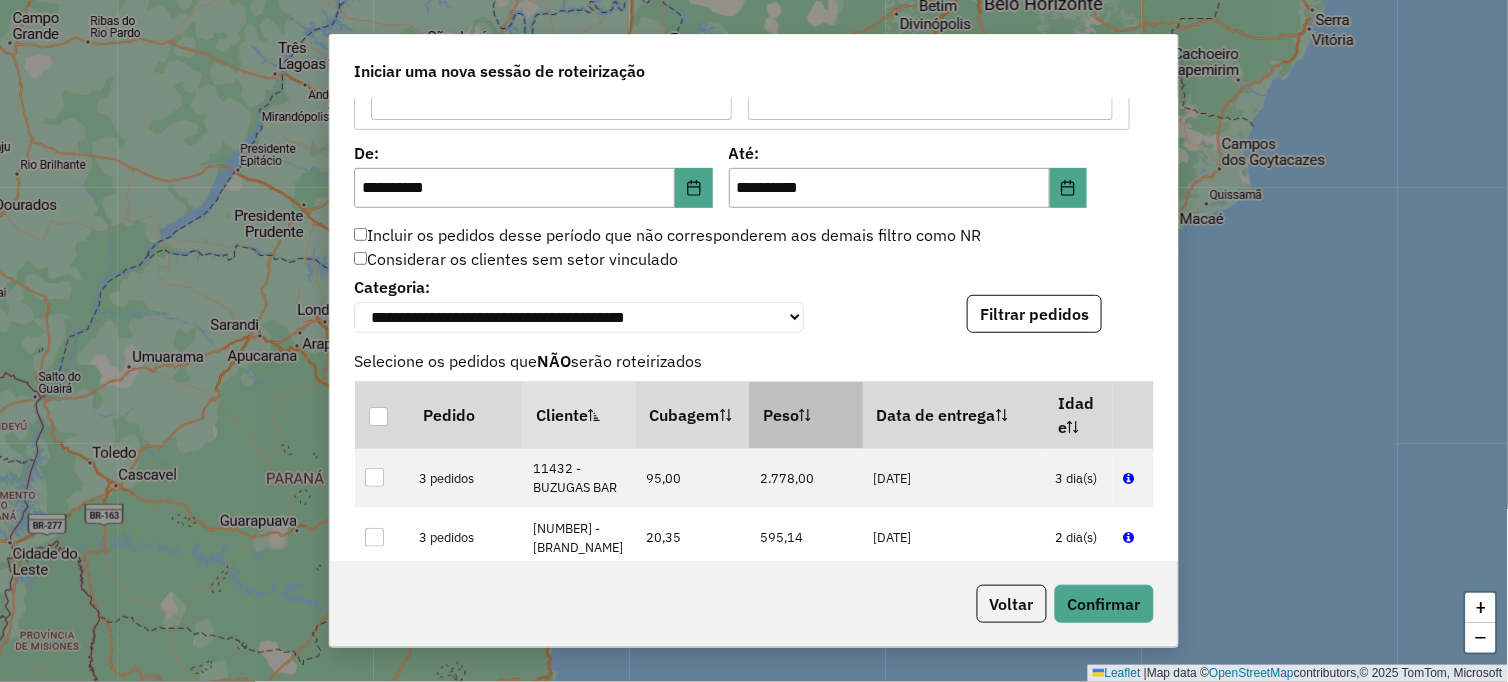 click on "Peso" at bounding box center [806, 415] 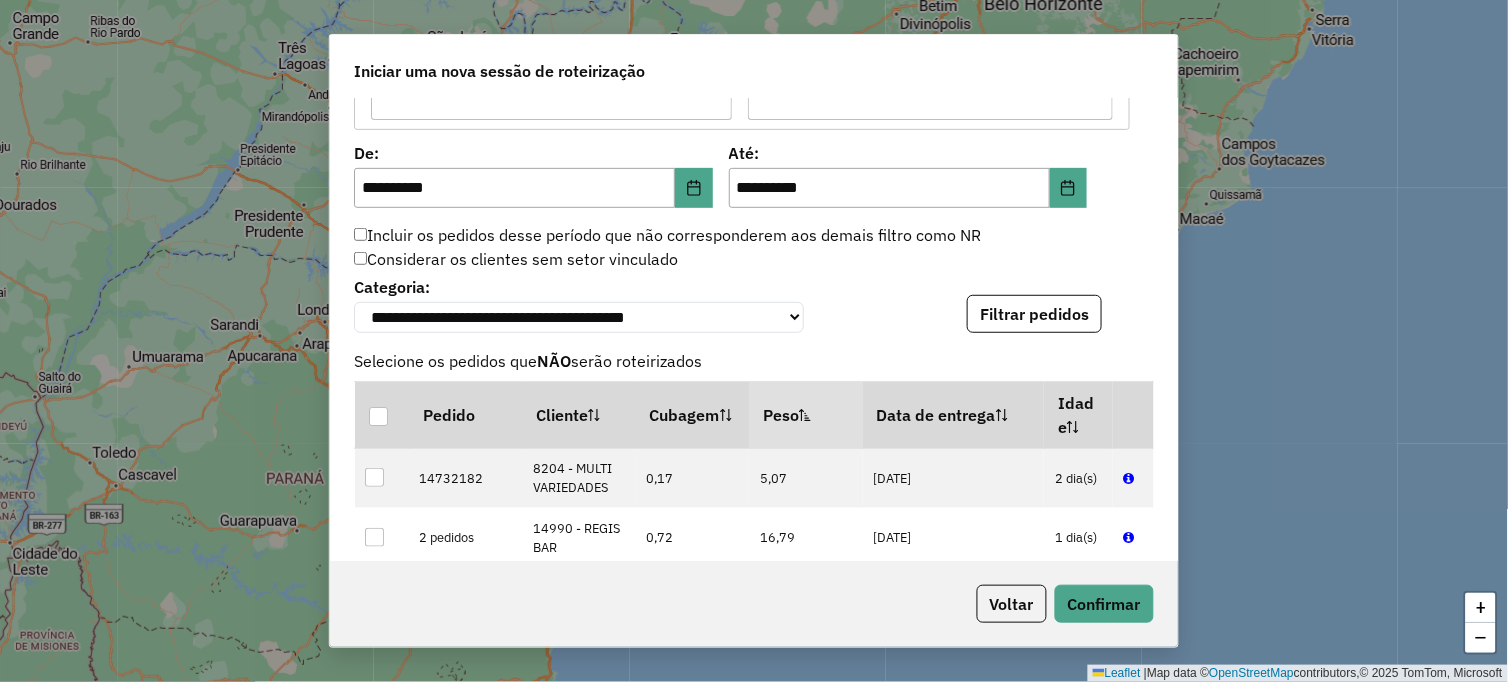 click on "Peso" at bounding box center (806, 415) 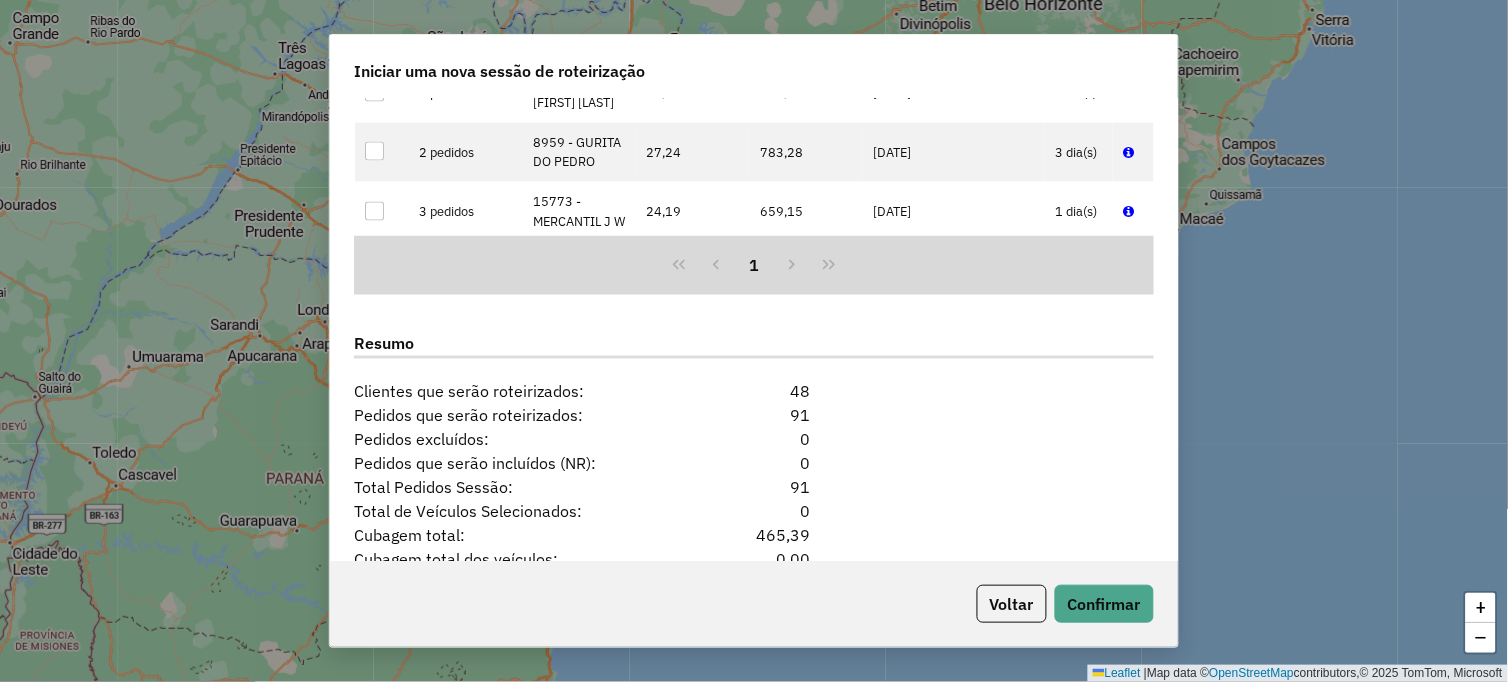 scroll, scrollTop: 2483, scrollLeft: 0, axis: vertical 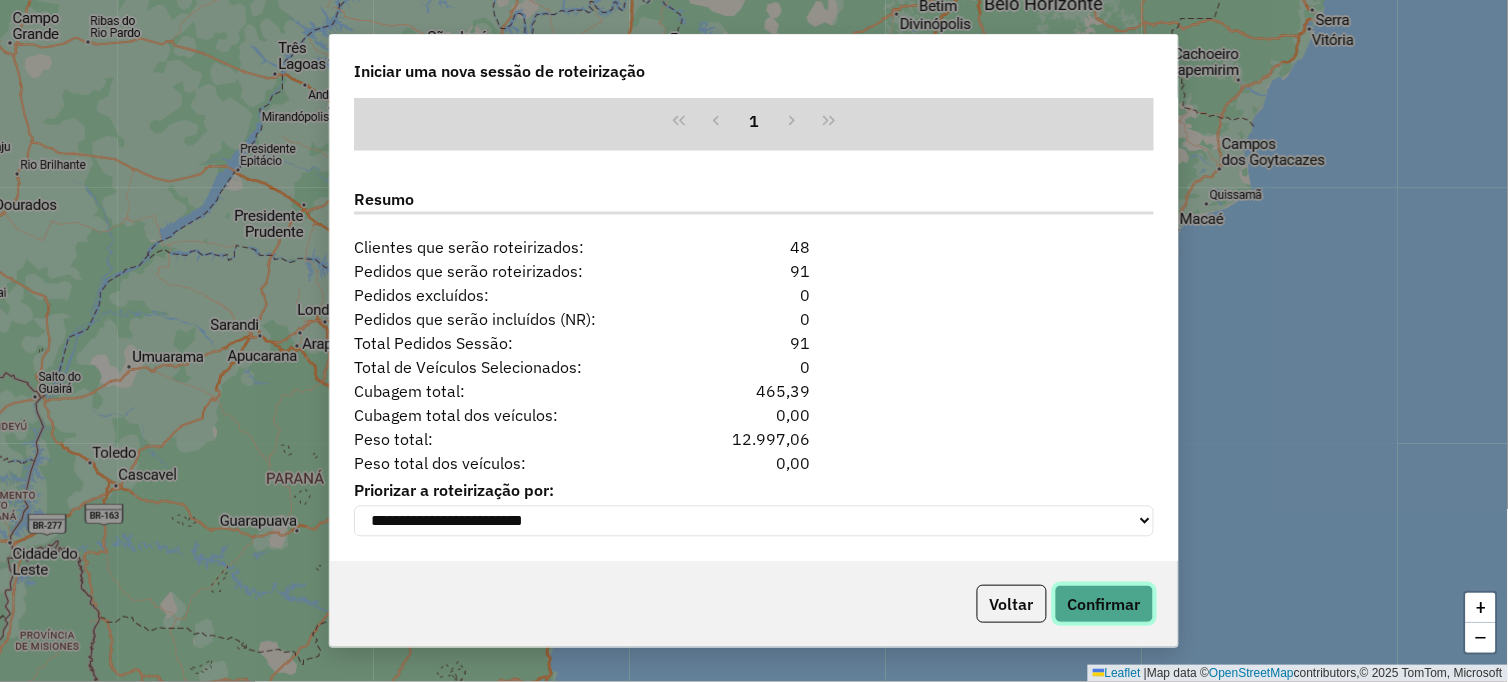 click on "Confirmar" 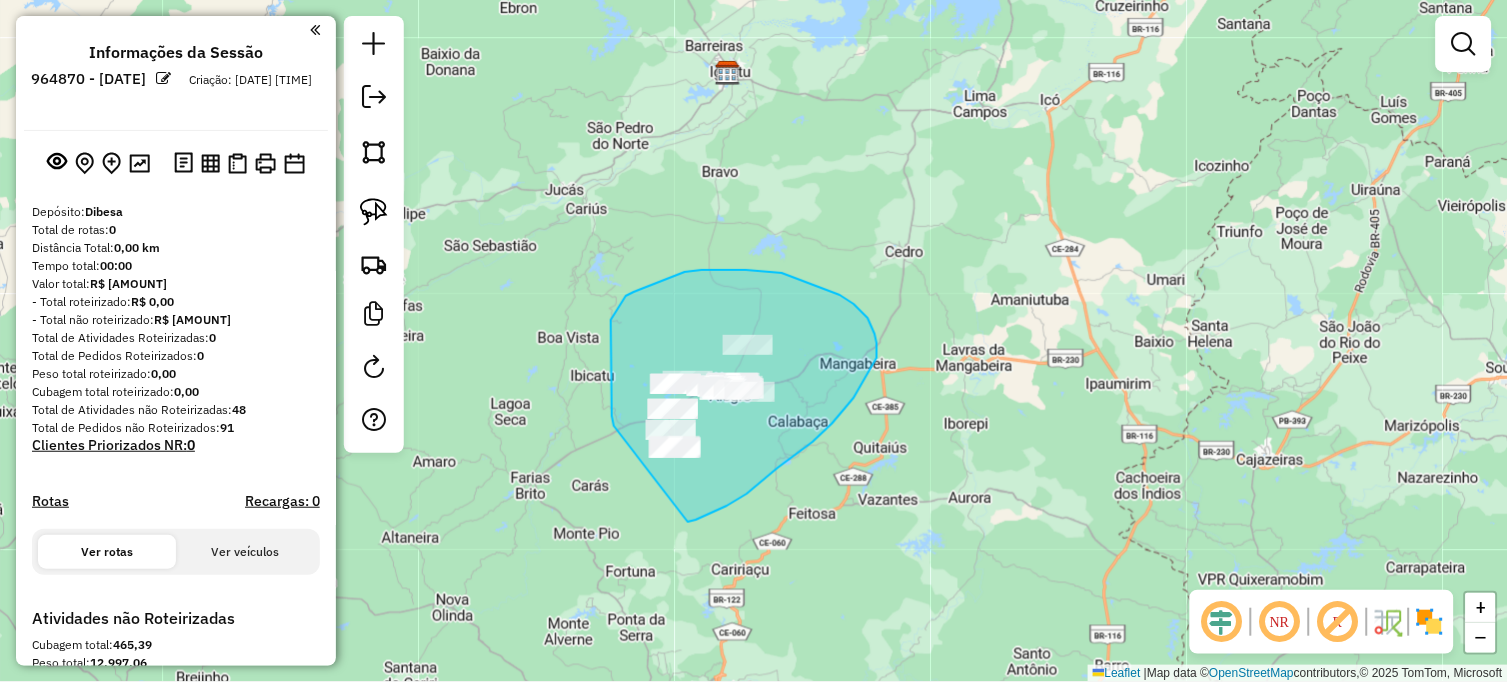 drag, startPoint x: 612, startPoint y: 416, endPoint x: 660, endPoint y: 521, distance: 115.45129 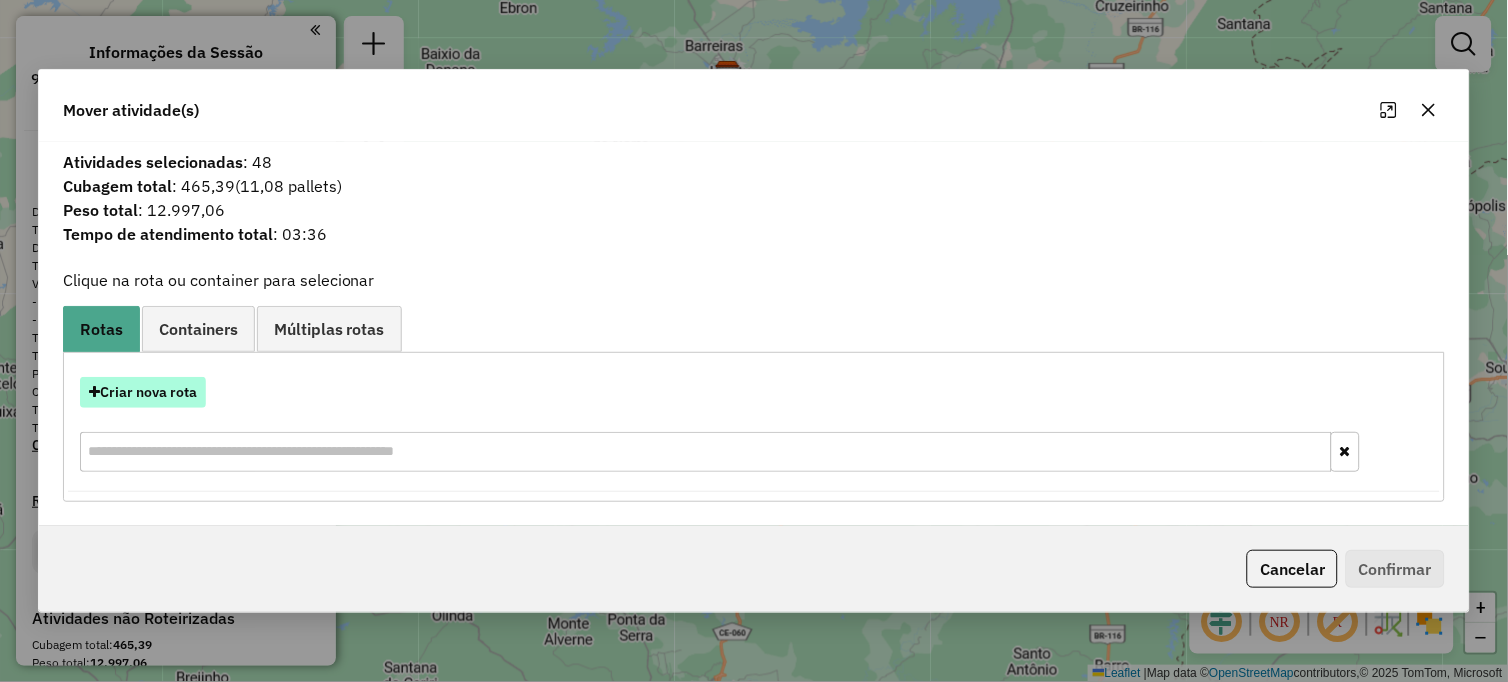 click on "Criar nova rota" at bounding box center [143, 392] 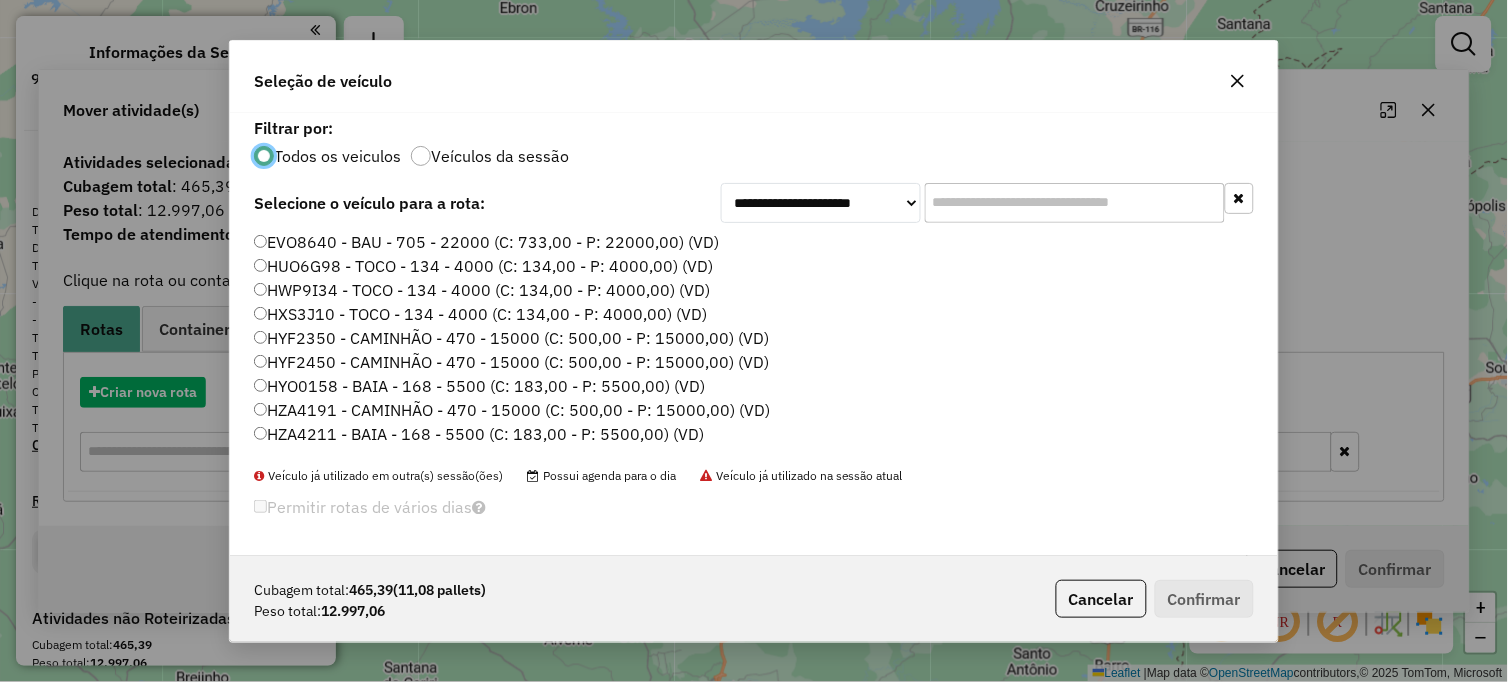scroll, scrollTop: 11, scrollLeft: 5, axis: both 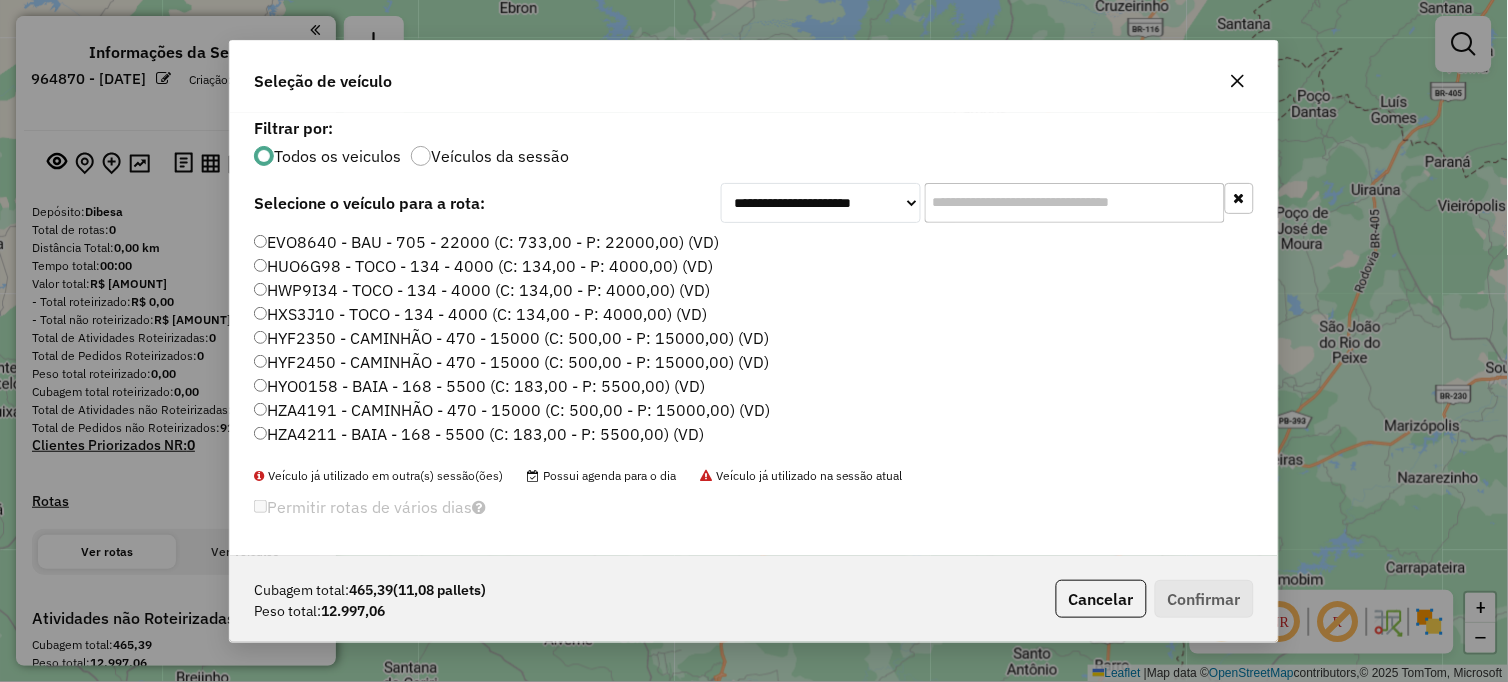 click 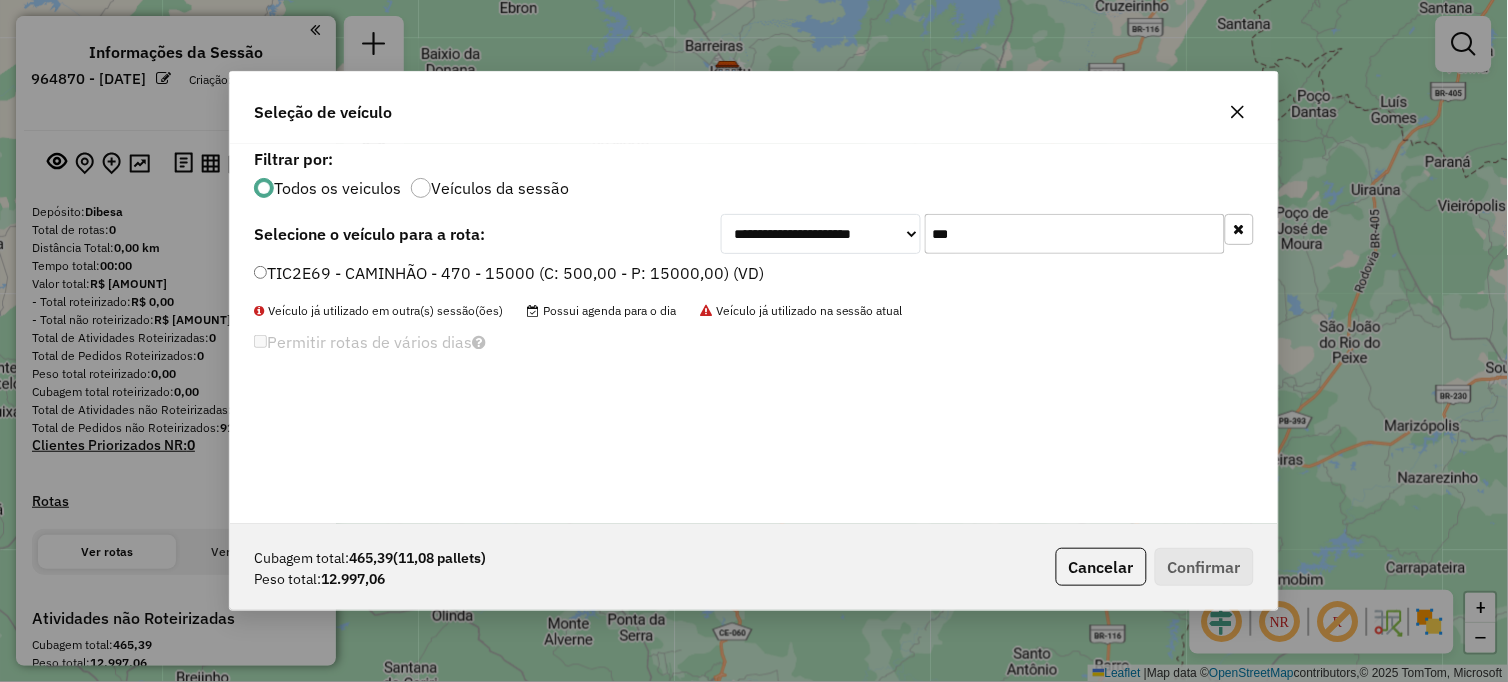 type on "***" 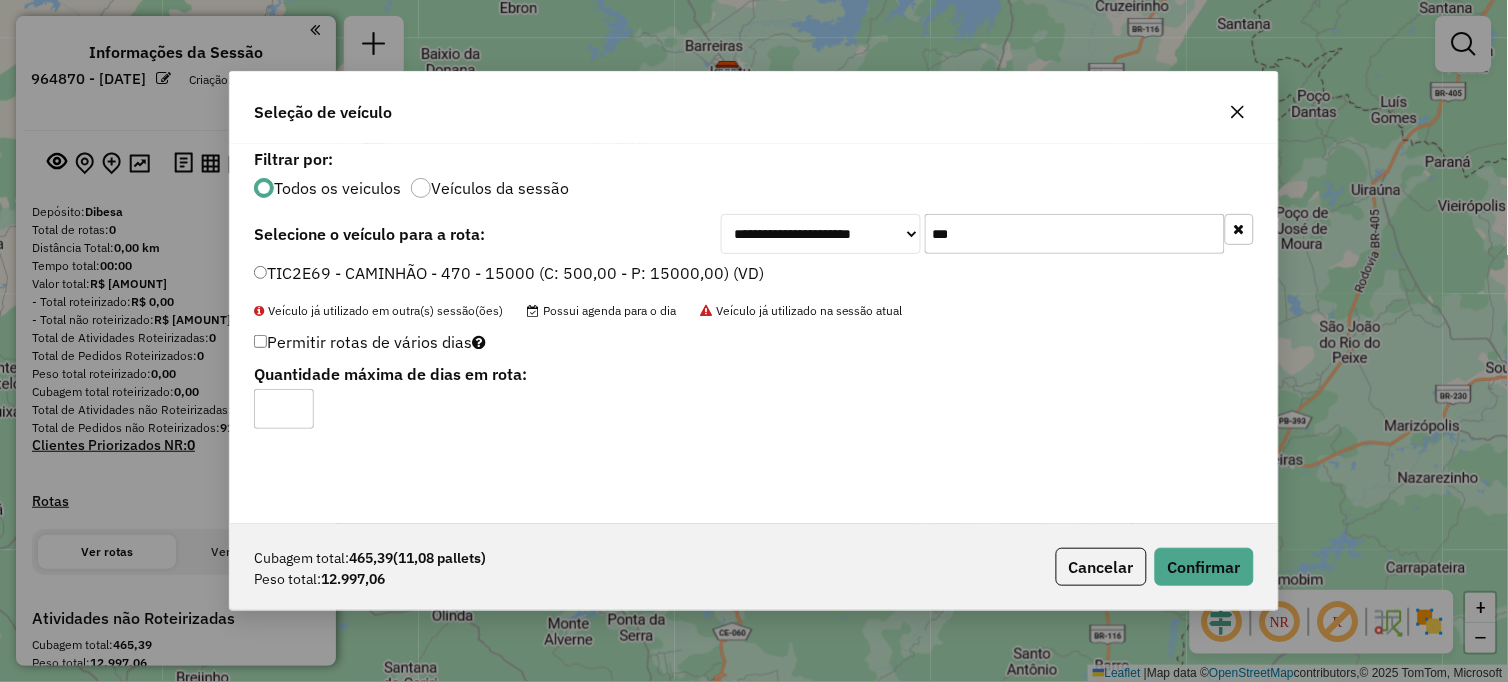 type on "*" 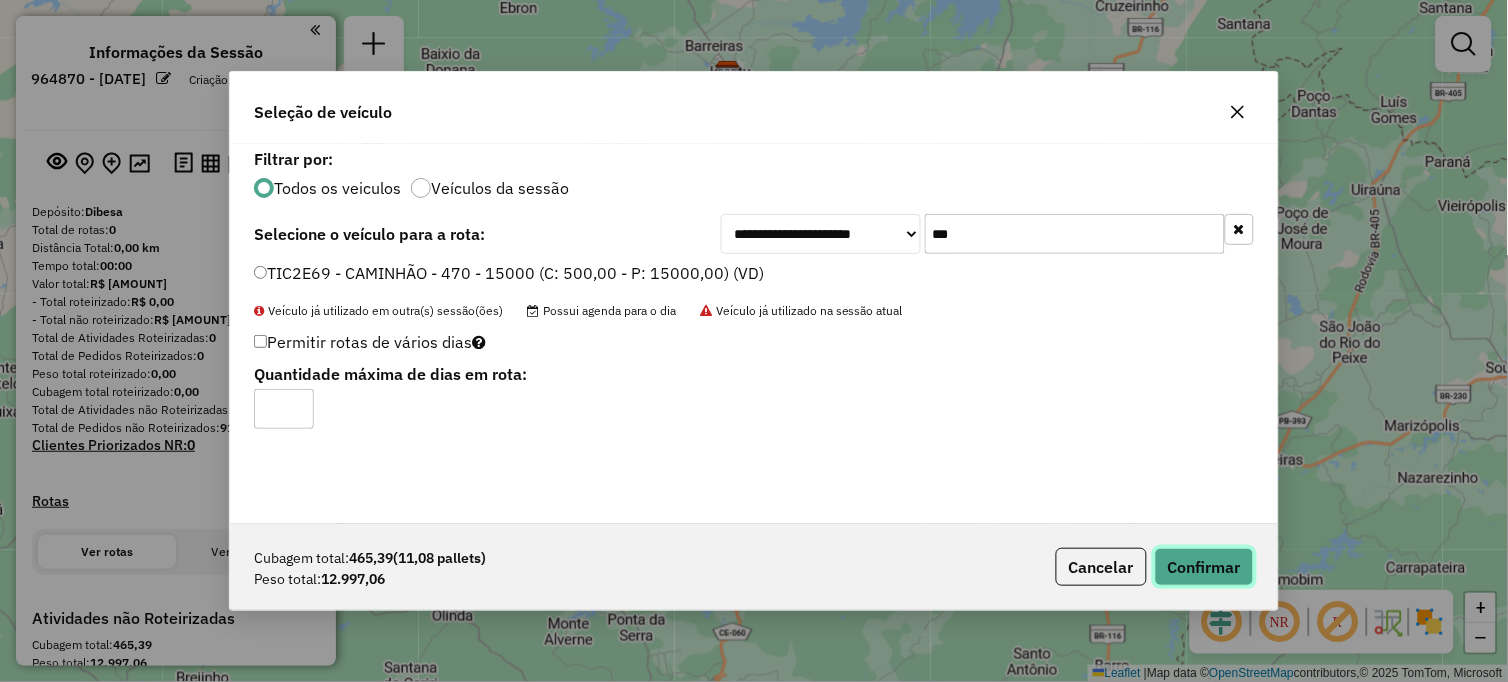 click on "Confirmar" 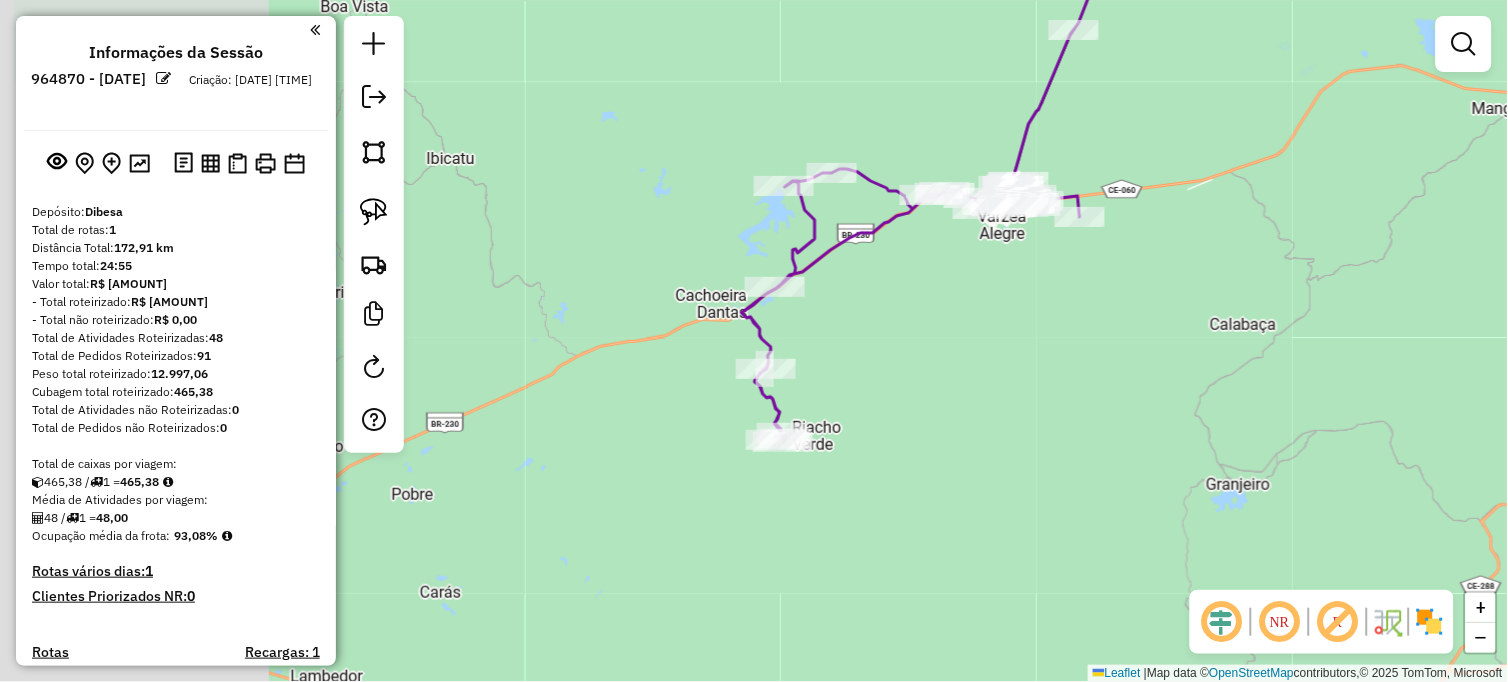 drag, startPoint x: 621, startPoint y: 413, endPoint x: 1053, endPoint y: 413, distance: 432 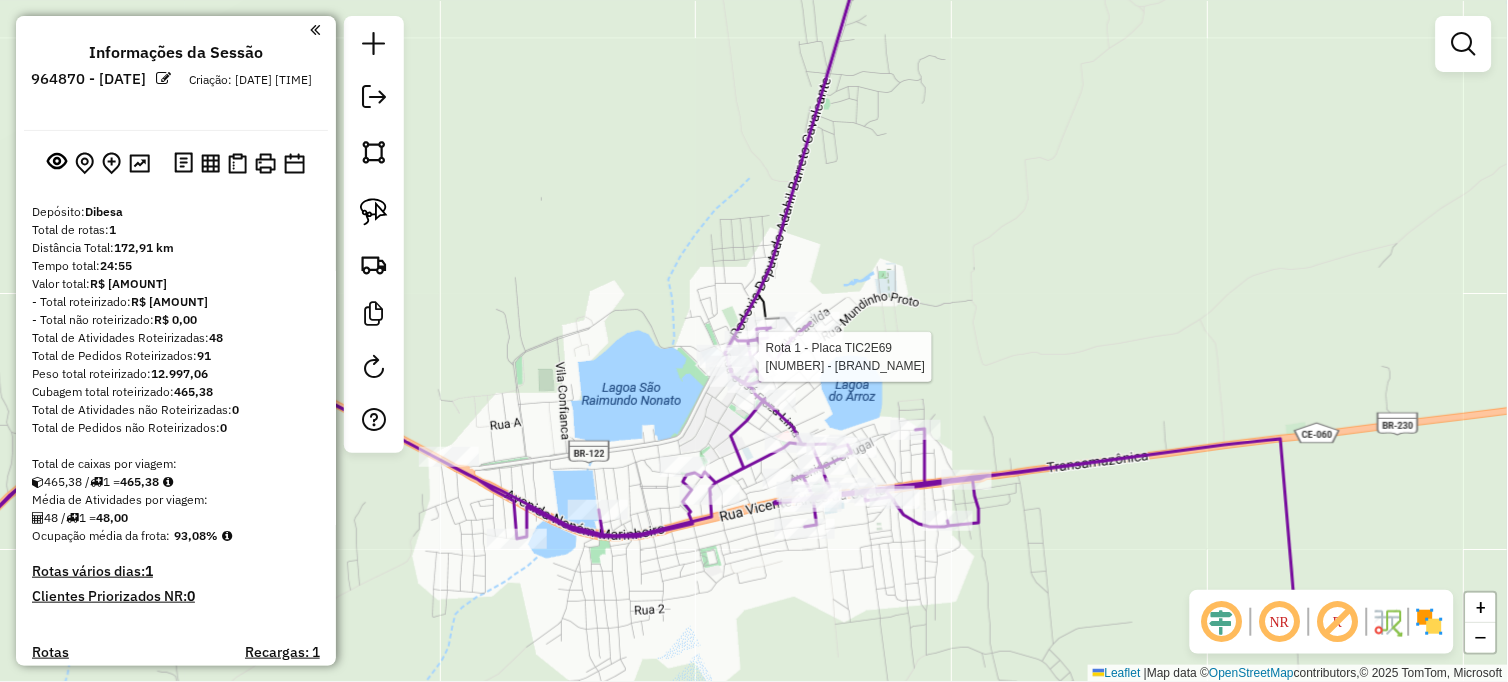 select on "**********" 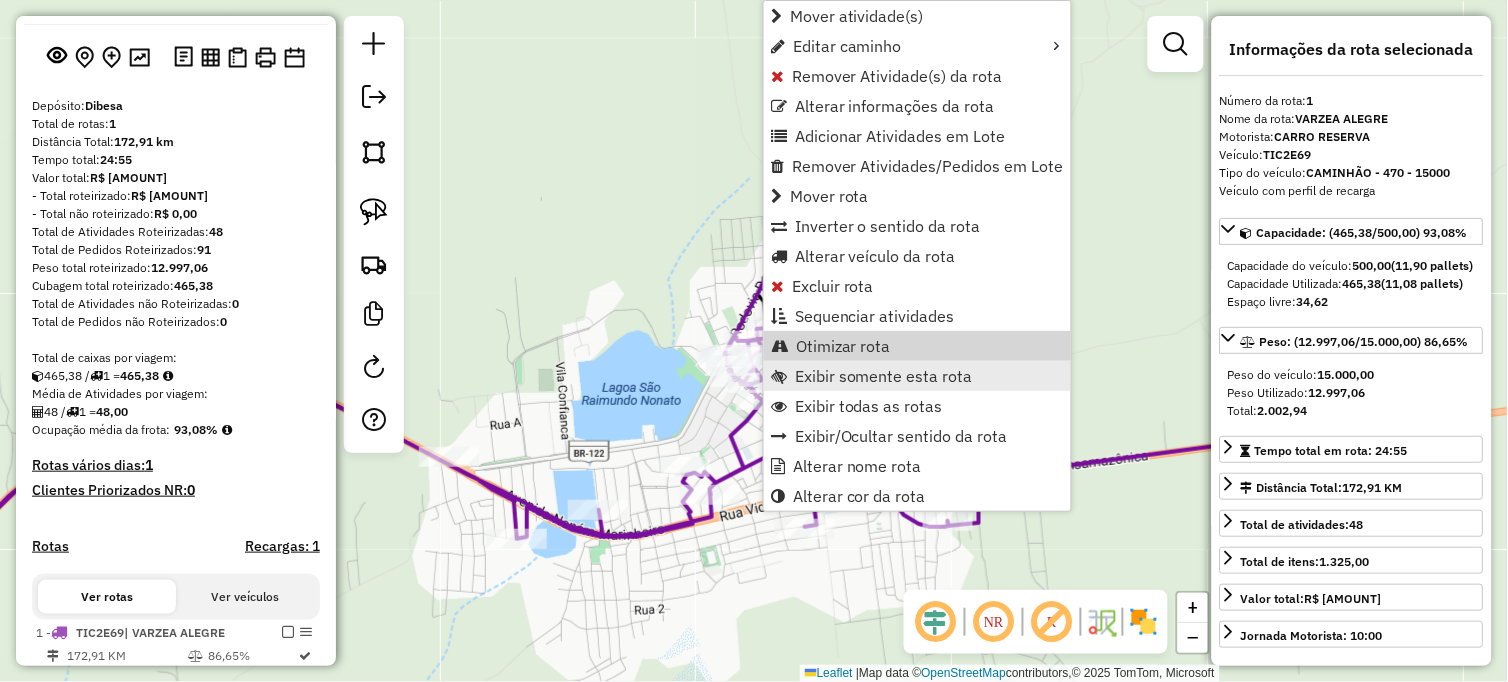 scroll, scrollTop: 235, scrollLeft: 0, axis: vertical 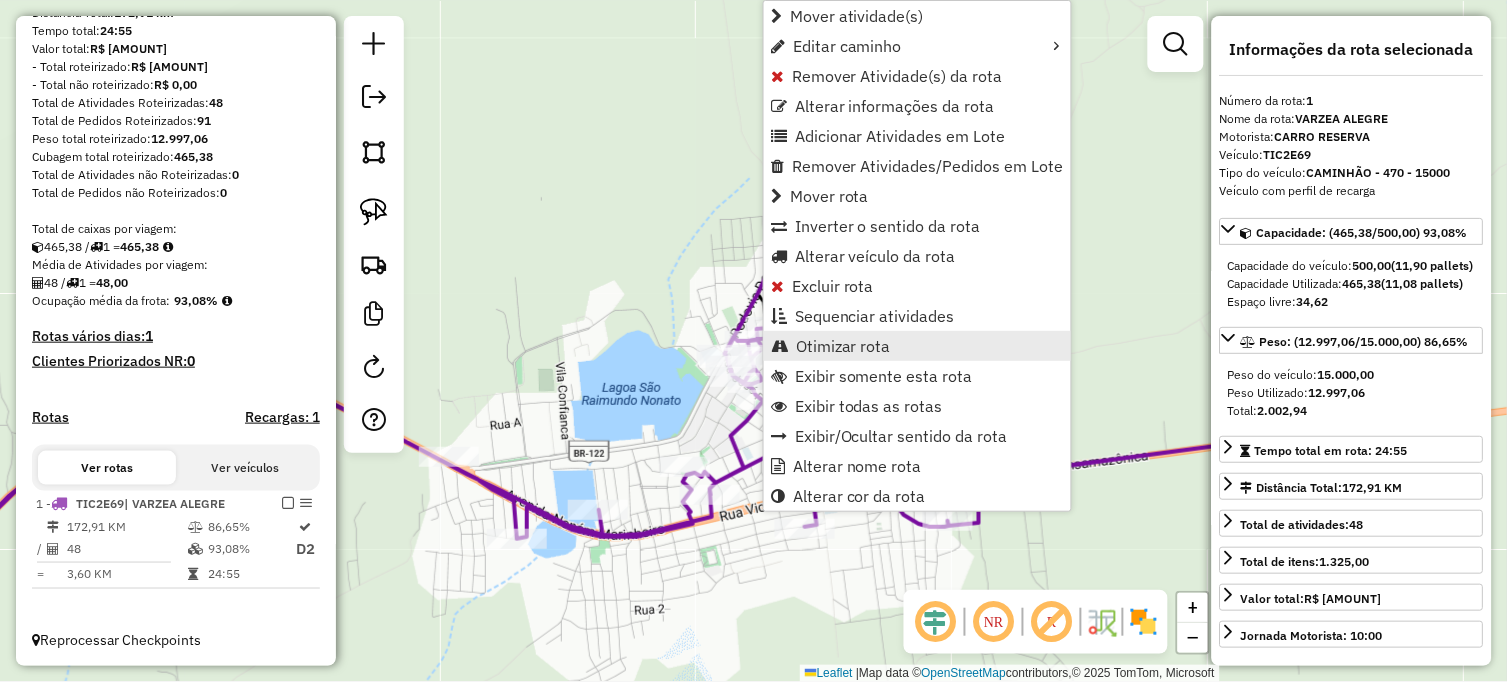 click on "Otimizar rota" at bounding box center (843, 346) 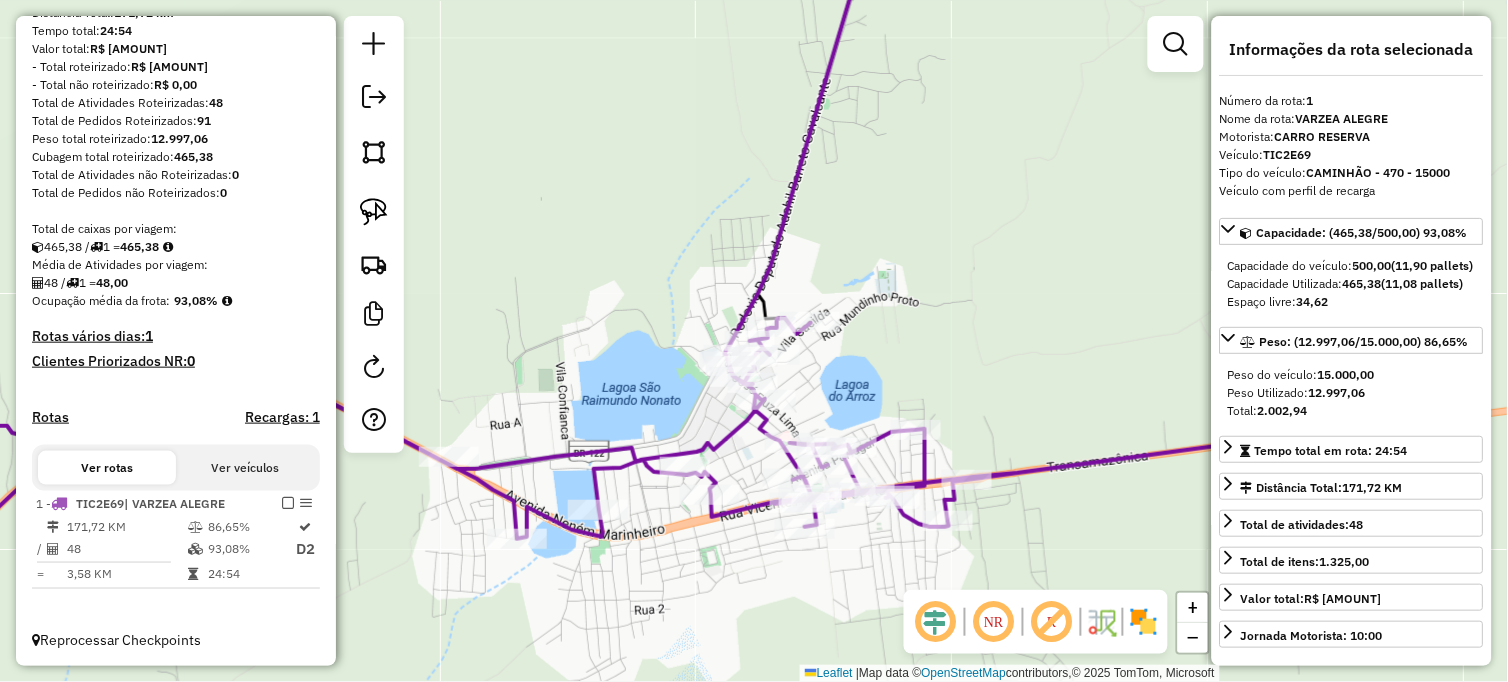 click on "Janela de atendimento Grade de atendimento Capacidade Transportadoras Veículos Cliente Pedidos  Rotas Selecione os dias de semana para filtrar as janelas de atendimento  Seg   Ter   Qua   Qui   Sex   Sáb   Dom  Informe o período da janela de atendimento: De: Até:  Filtrar exatamente a janela do cliente  Considerar janela de atendimento padrão  Selecione os dias de semana para filtrar as grades de atendimento  Seg   Ter   Qua   Qui   Sex   Sáb   Dom   Considerar clientes sem dia de atendimento cadastrado  Clientes fora do dia de atendimento selecionado Filtrar as atividades entre os valores definidos abaixo:  Peso mínimo:   Peso máximo:   Cubagem mínima:   Cubagem máxima:   De:   Até:  Filtrar as atividades entre o tempo de atendimento definido abaixo:  De:   Até:   Considerar capacidade total dos clientes não roteirizados Transportadora: Selecione um ou mais itens Tipo de veículo: Selecione um ou mais itens Veículo: Selecione um ou mais itens Motorista: Selecione um ou mais itens Nome: Rótulo:" 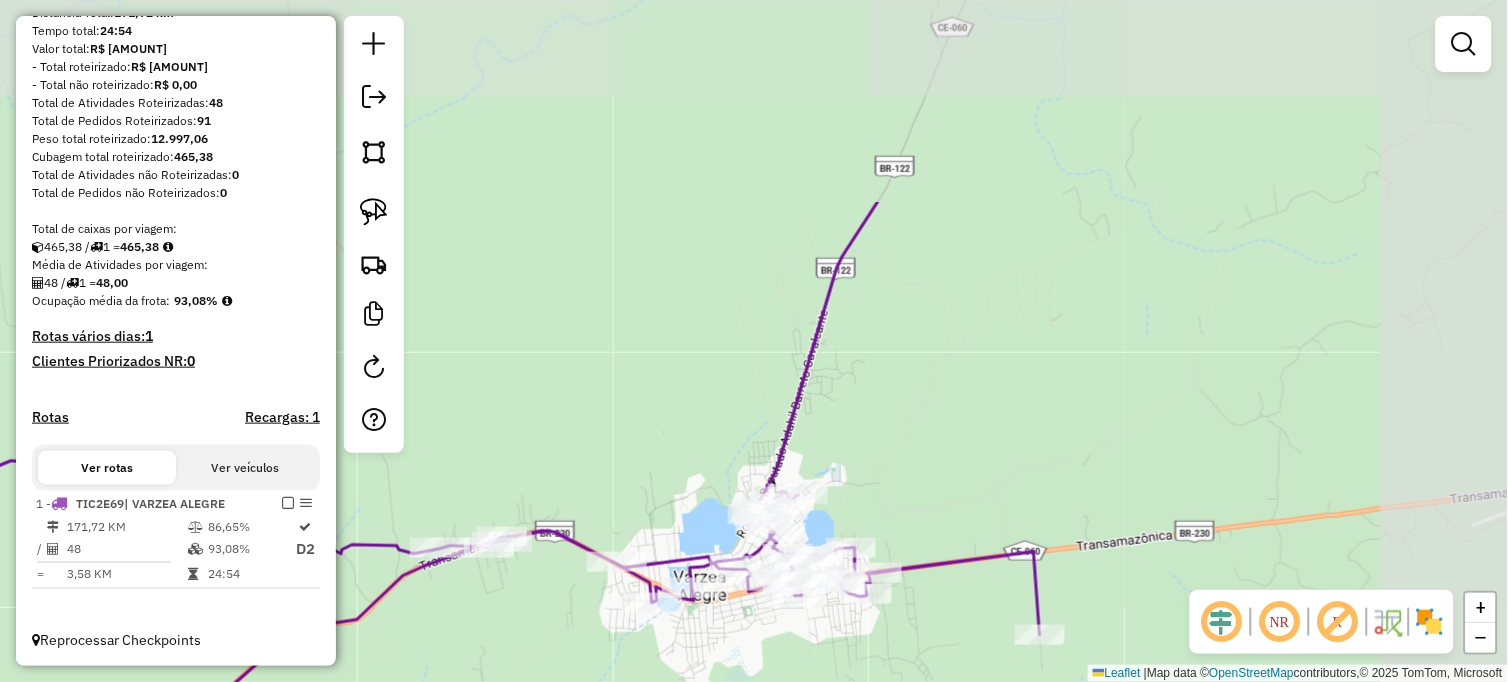 drag, startPoint x: 1105, startPoint y: 131, endPoint x: 941, endPoint y: 398, distance: 313.34485 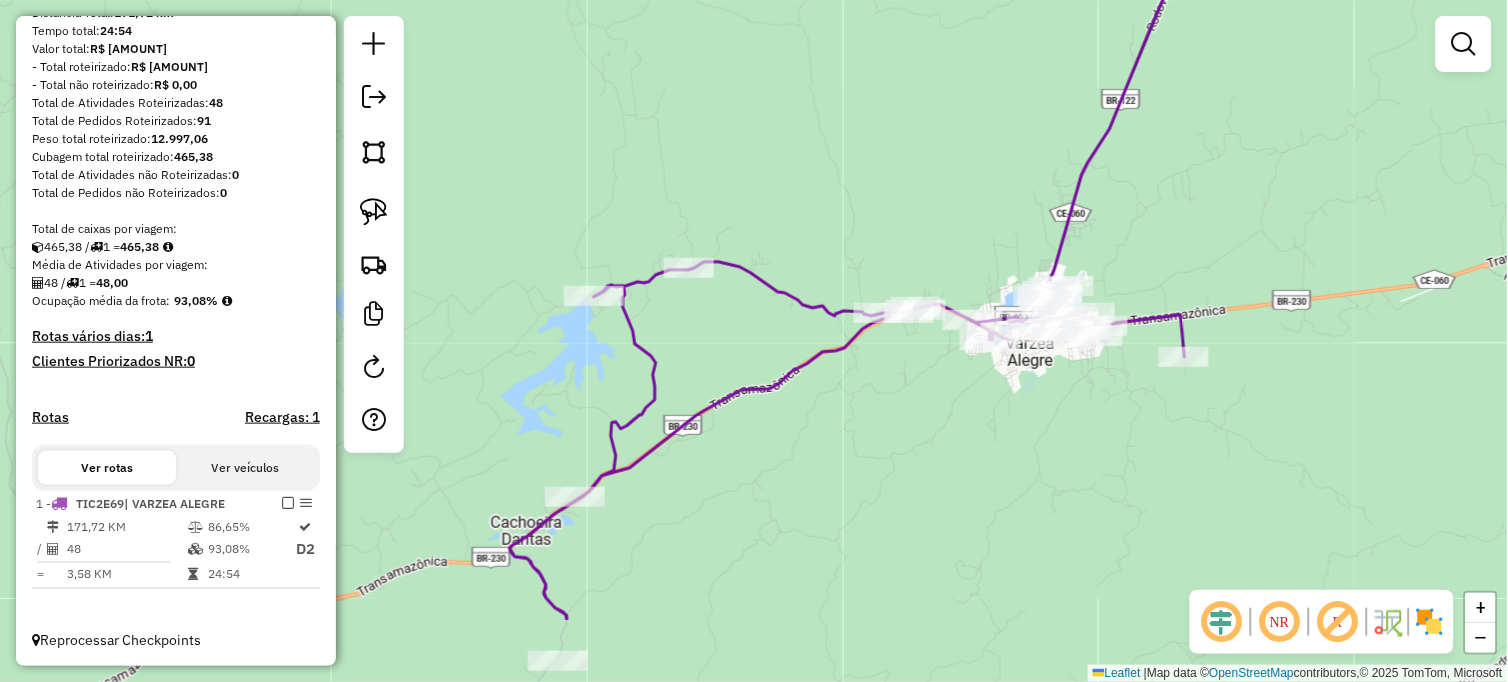 drag, startPoint x: 994, startPoint y: 276, endPoint x: 1143, endPoint y: 207, distance: 164.2011 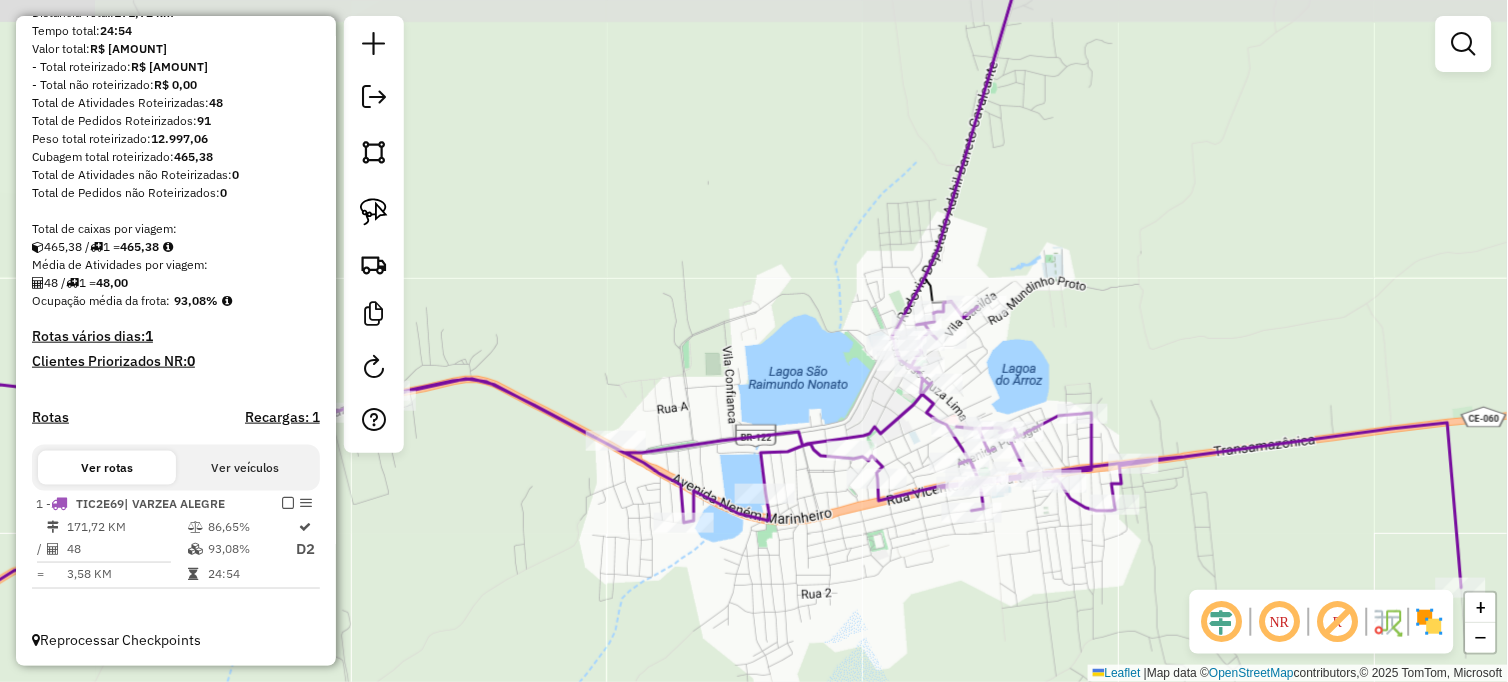 drag, startPoint x: 1157, startPoint y: 111, endPoint x: 1145, endPoint y: 133, distance: 25.059929 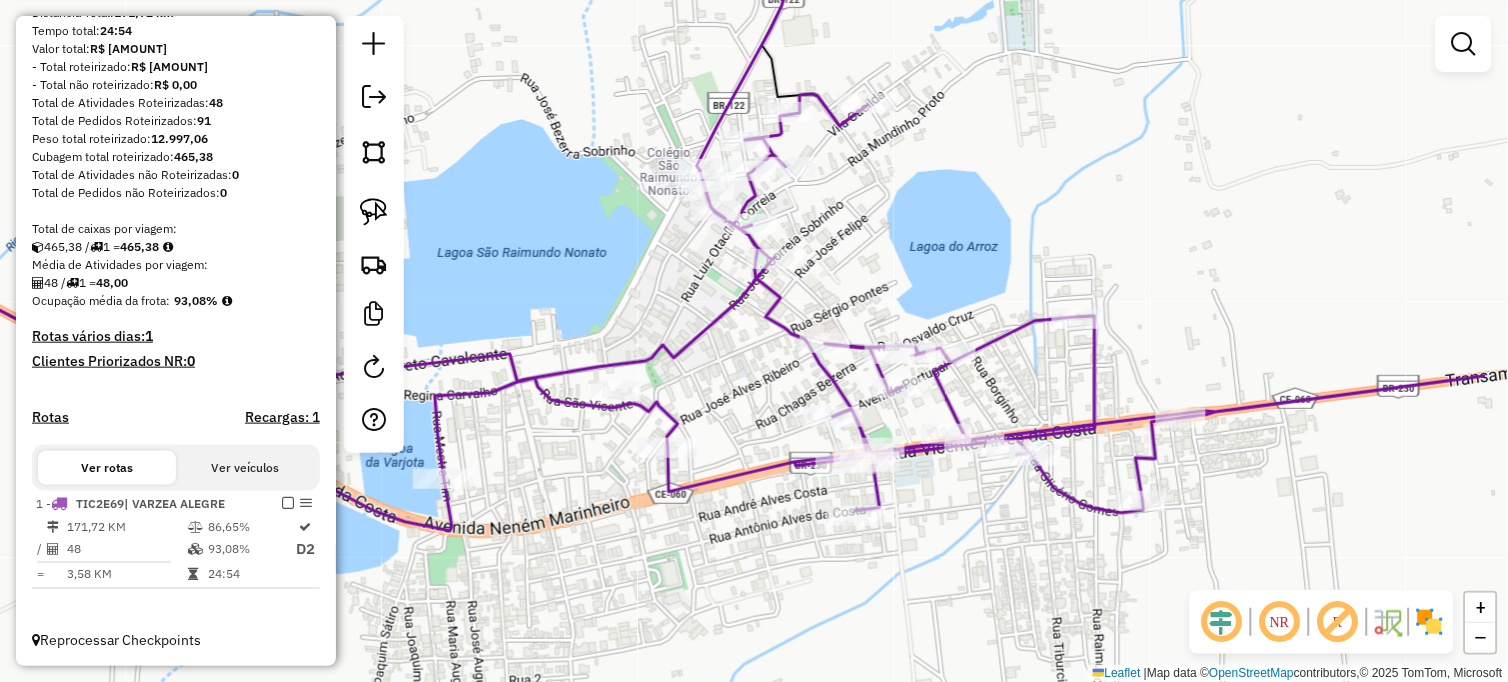 drag, startPoint x: 1064, startPoint y: 308, endPoint x: 890, endPoint y: 185, distance: 213.08449 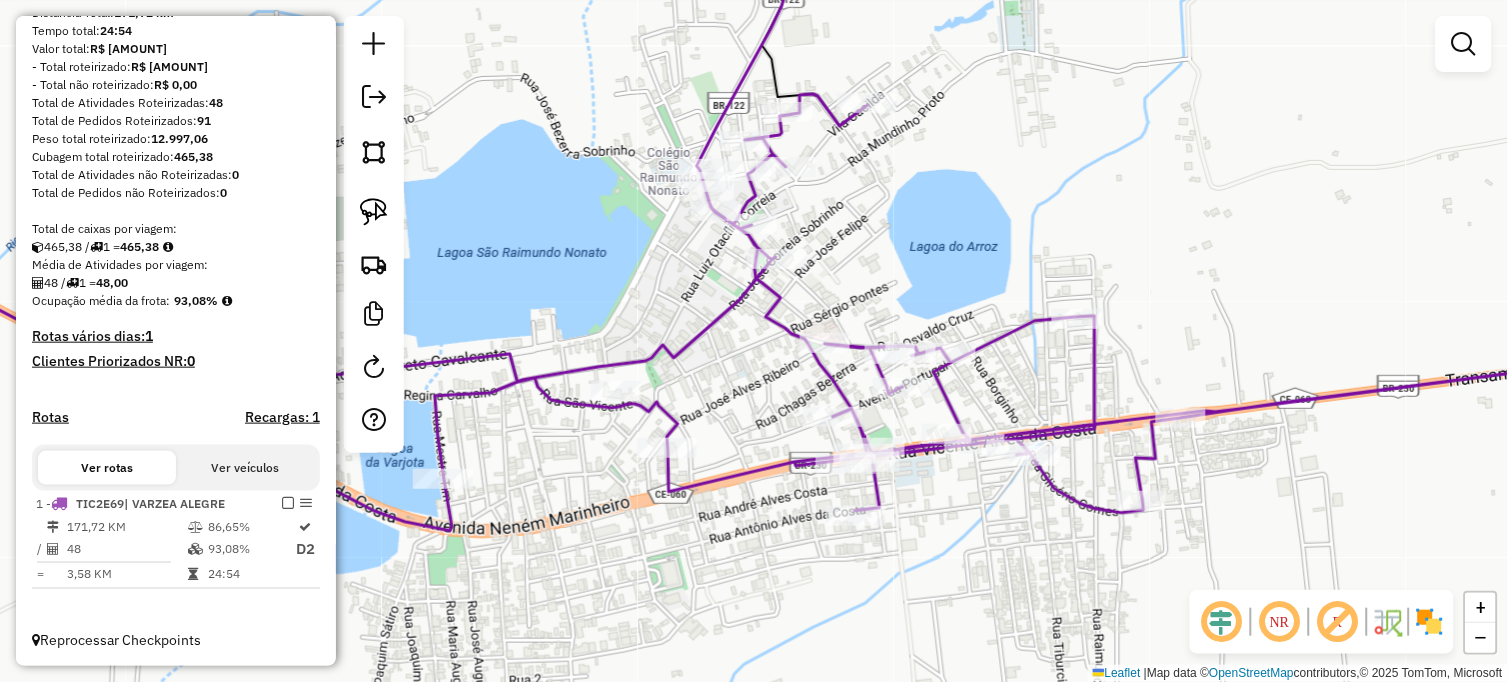 click 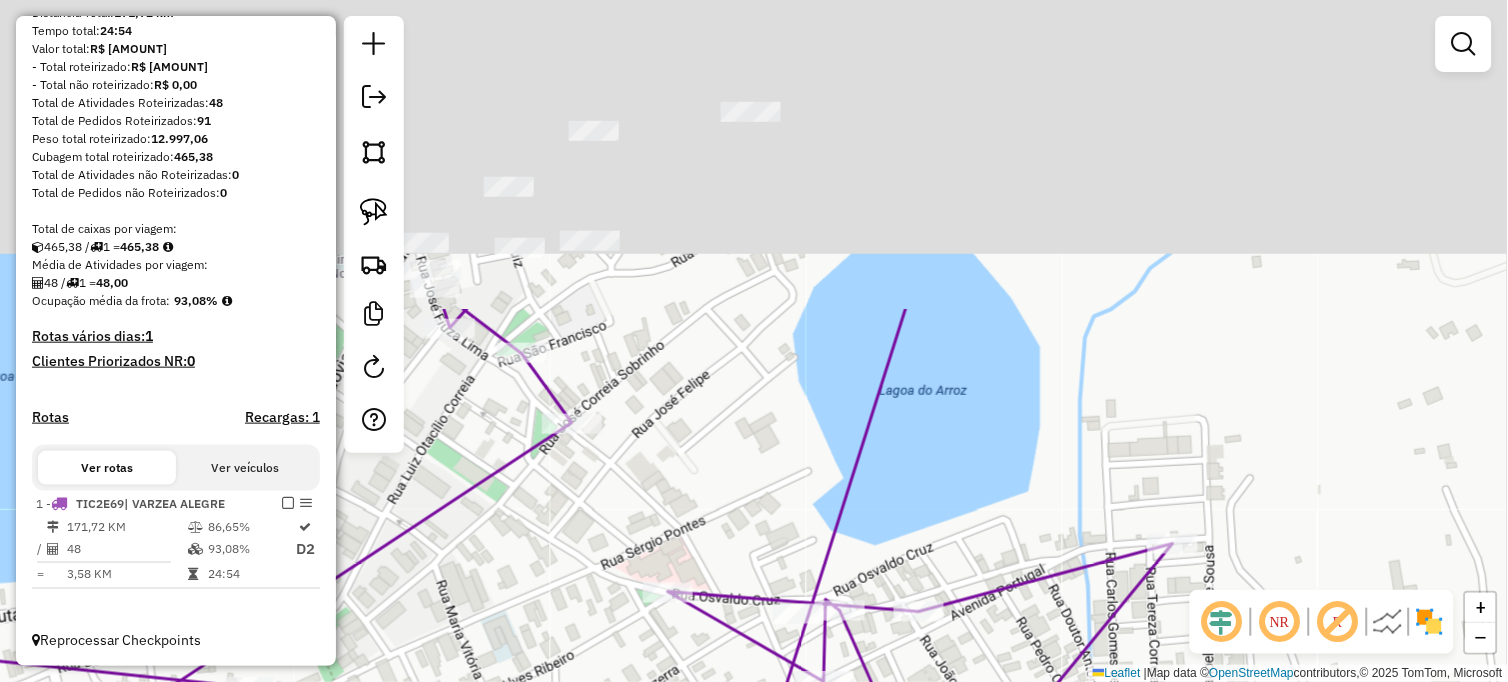 drag, startPoint x: 996, startPoint y: 210, endPoint x: 930, endPoint y: 574, distance: 369.93512 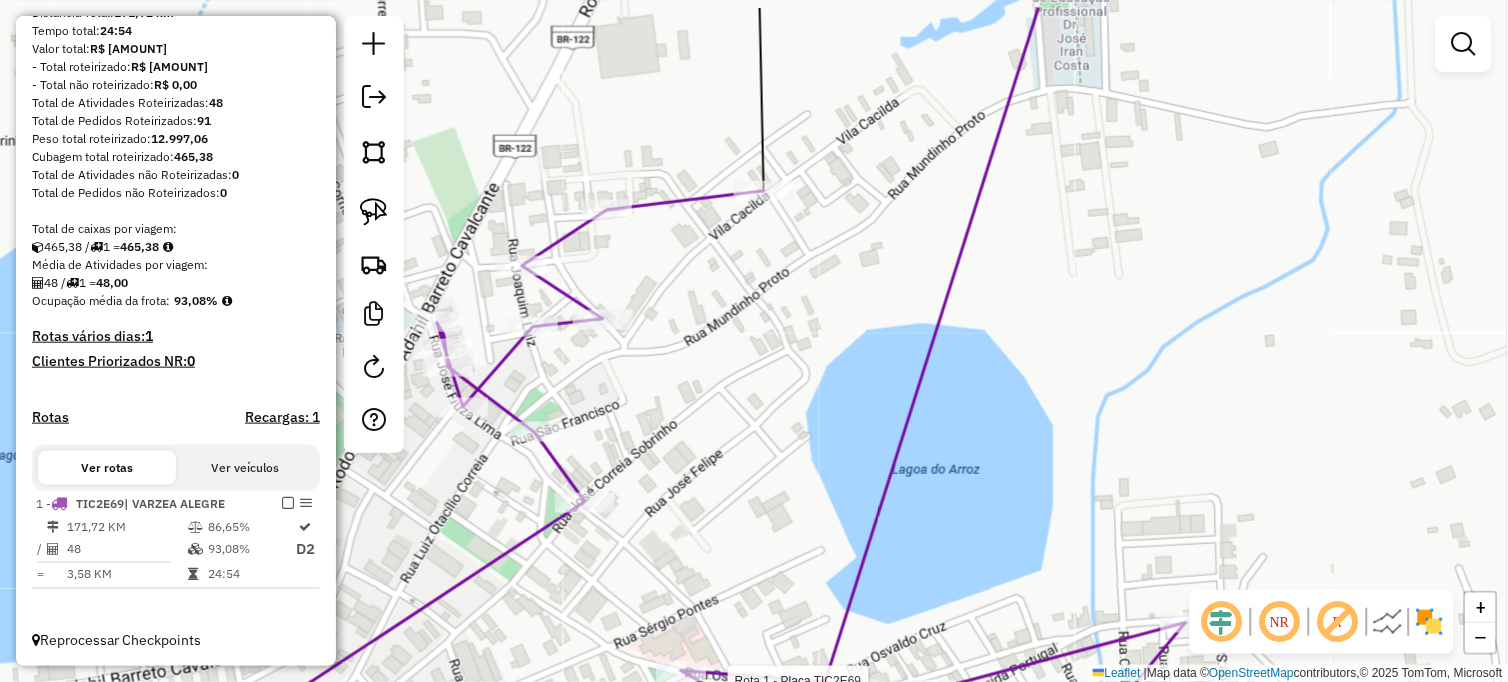 drag, startPoint x: 1130, startPoint y: 297, endPoint x: 1151, endPoint y: 443, distance: 147.50255 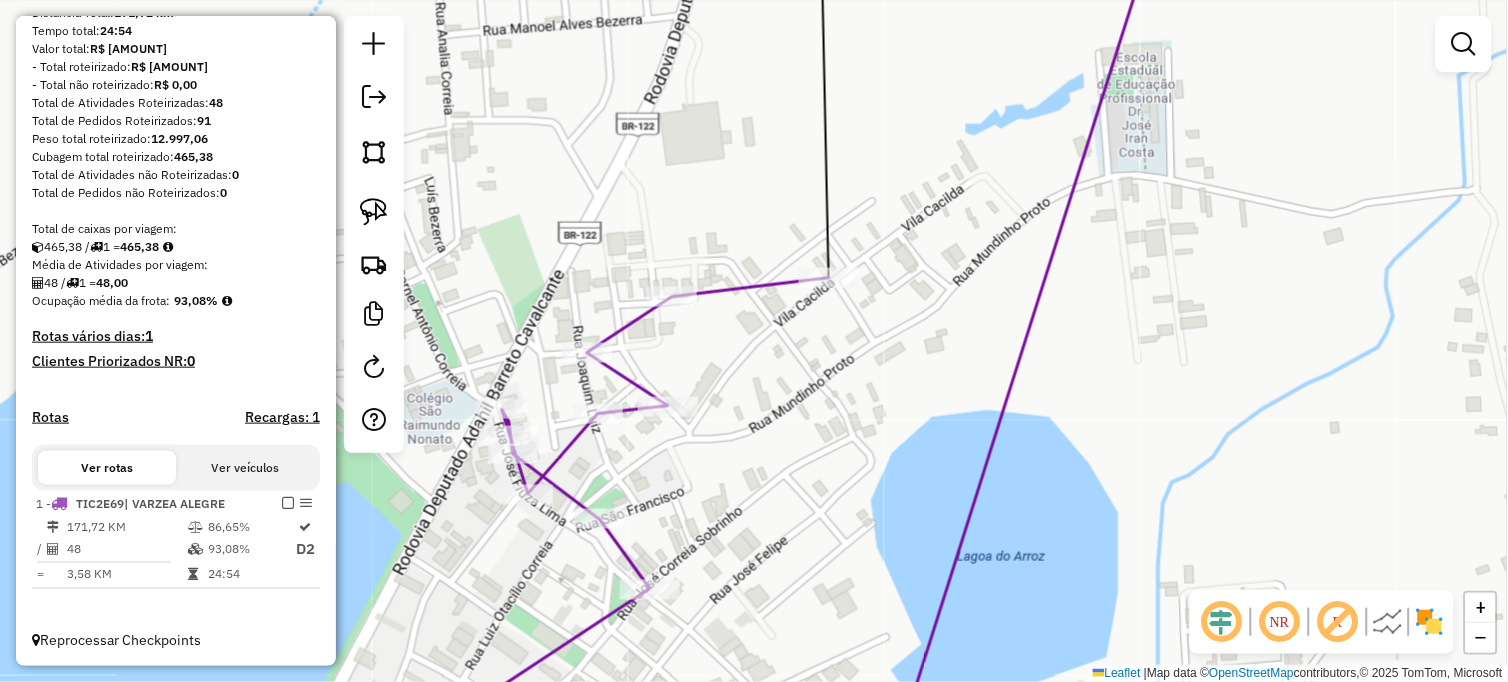 drag, startPoint x: 925, startPoint y: 407, endPoint x: 963, endPoint y: 463, distance: 67.6757 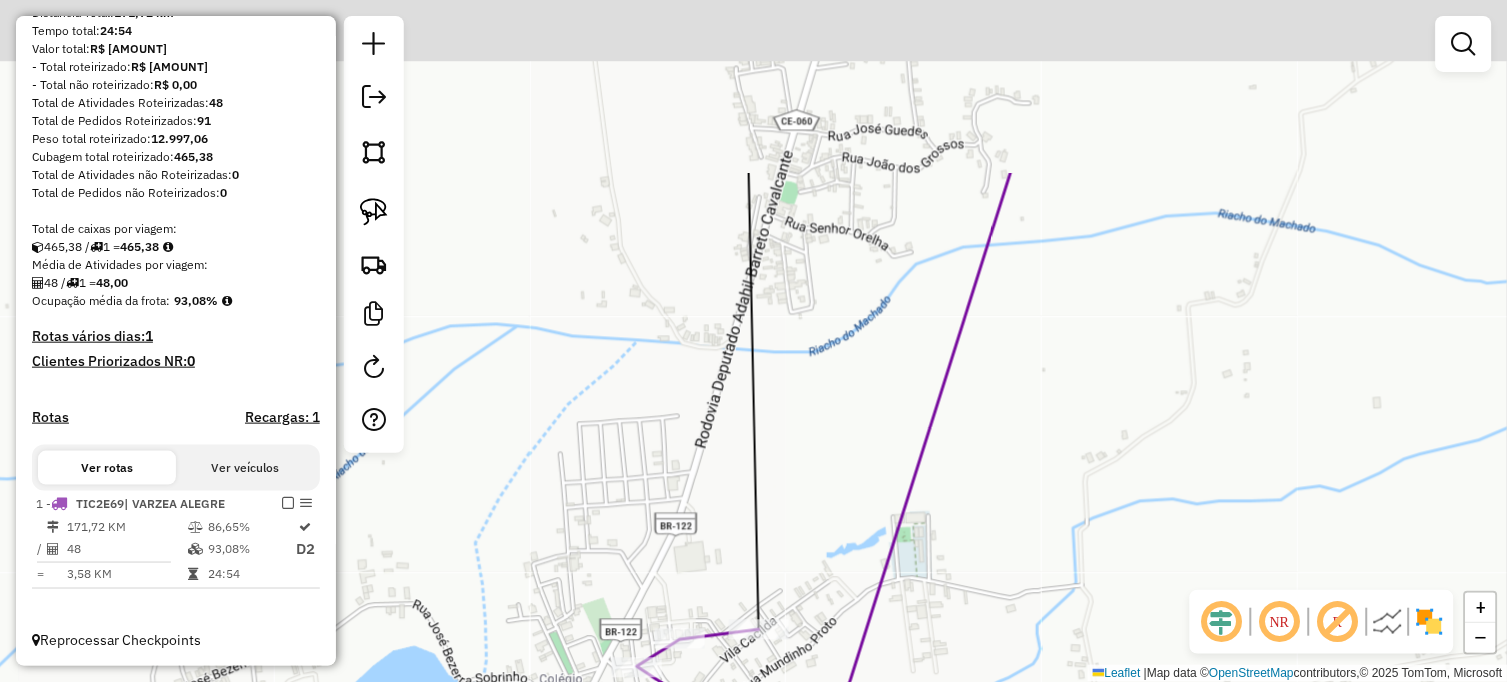 drag, startPoint x: 974, startPoint y: 243, endPoint x: 786, endPoint y: 503, distance: 320.84888 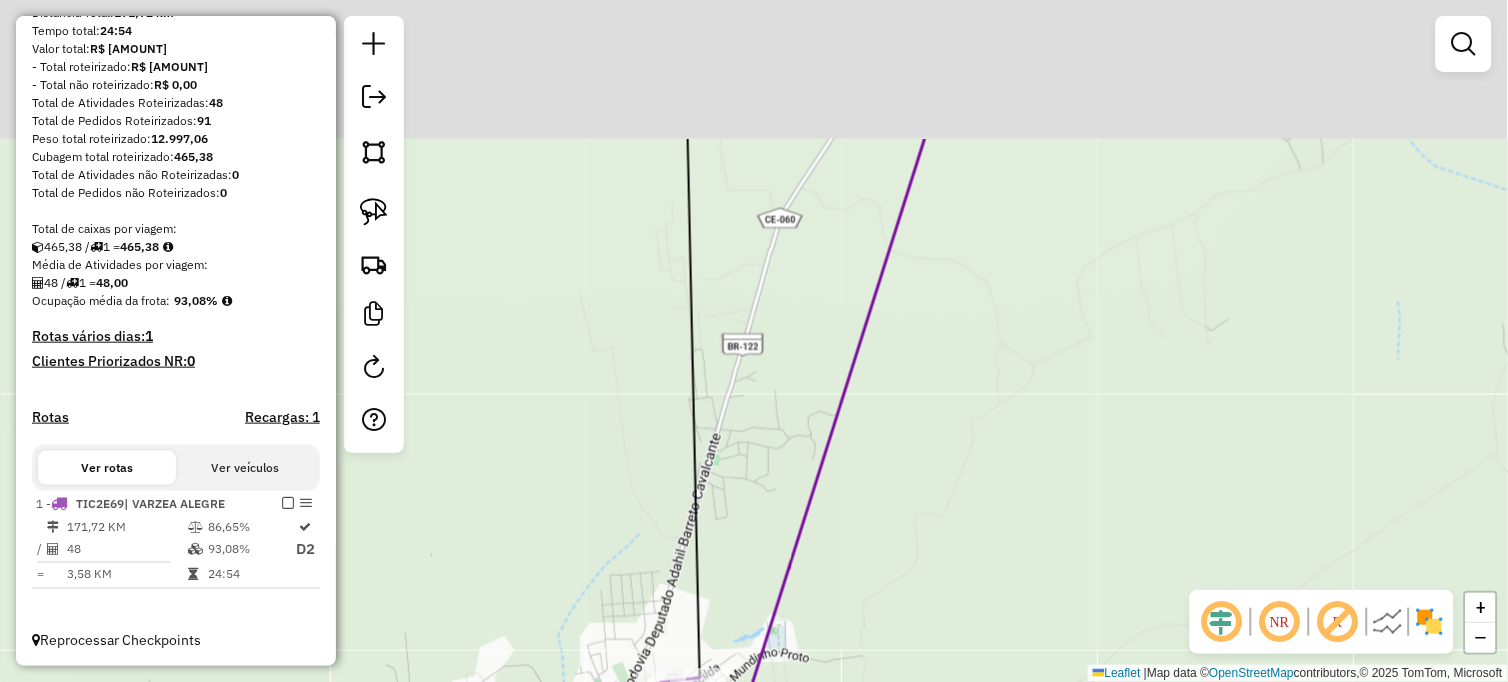 drag, startPoint x: 866, startPoint y: 264, endPoint x: 791, endPoint y: 471, distance: 220.16812 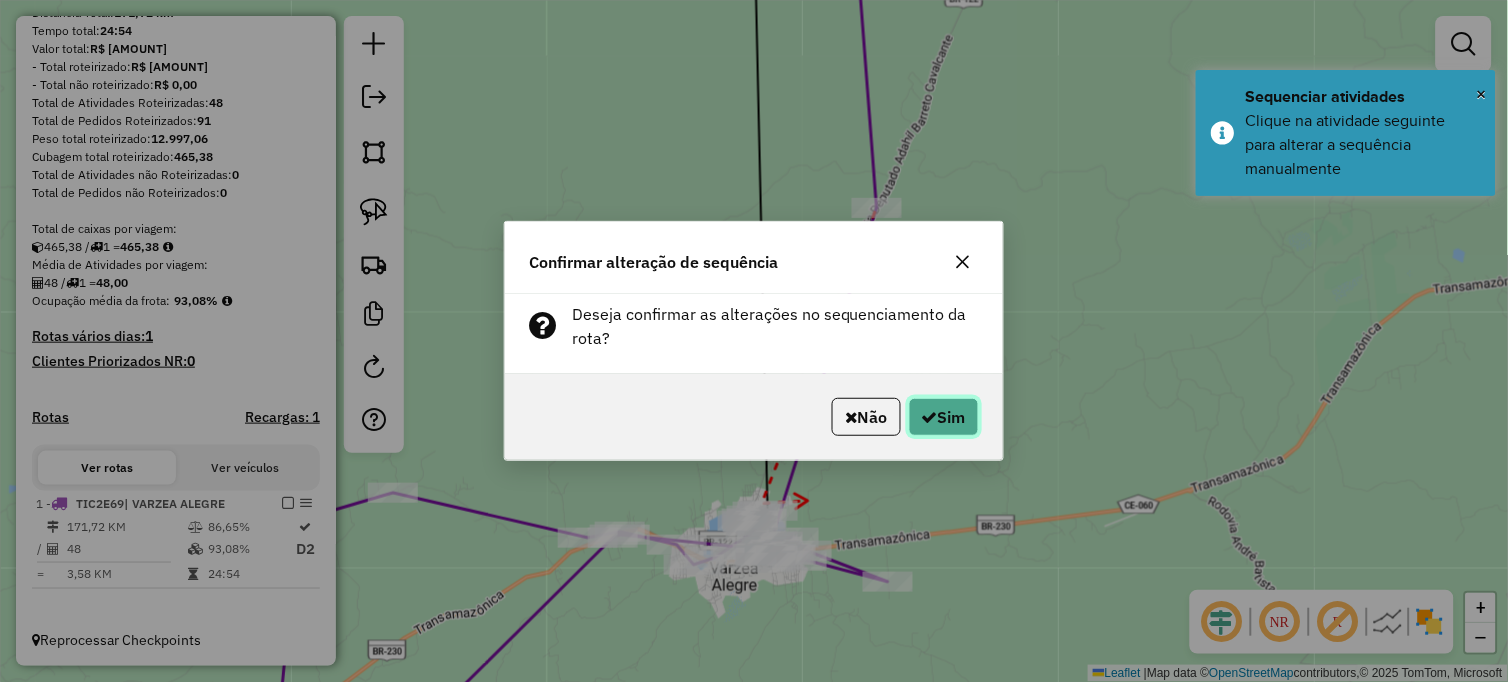 click on "Sim" 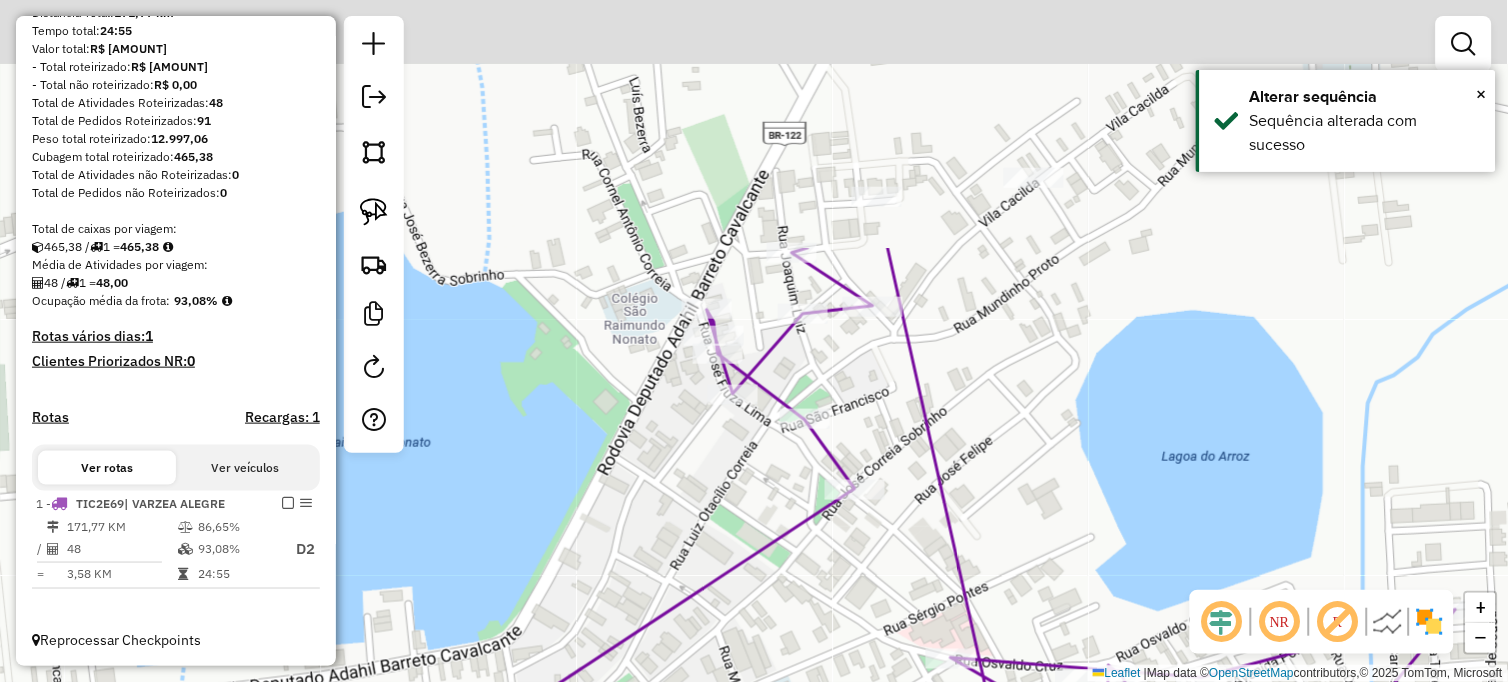 drag, startPoint x: 944, startPoint y: 352, endPoint x: 745, endPoint y: 736, distance: 432.50085 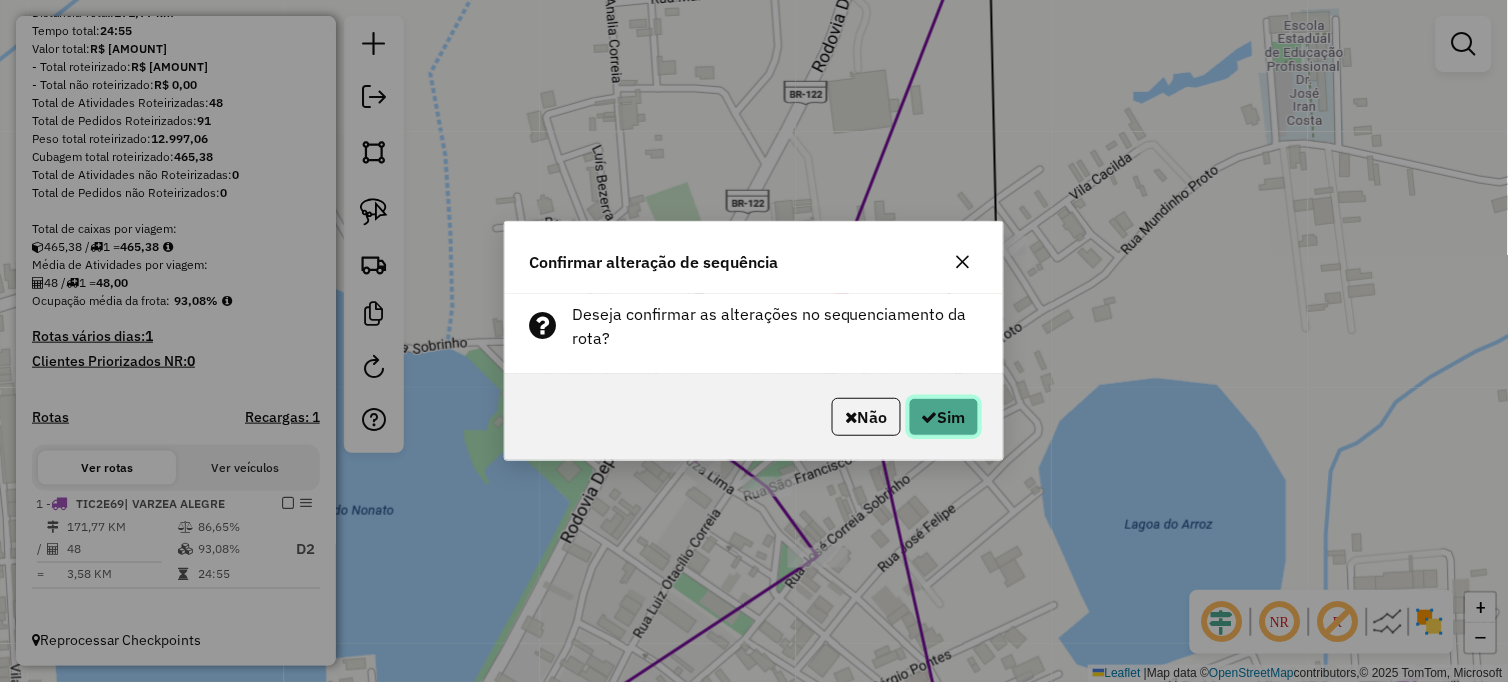 click 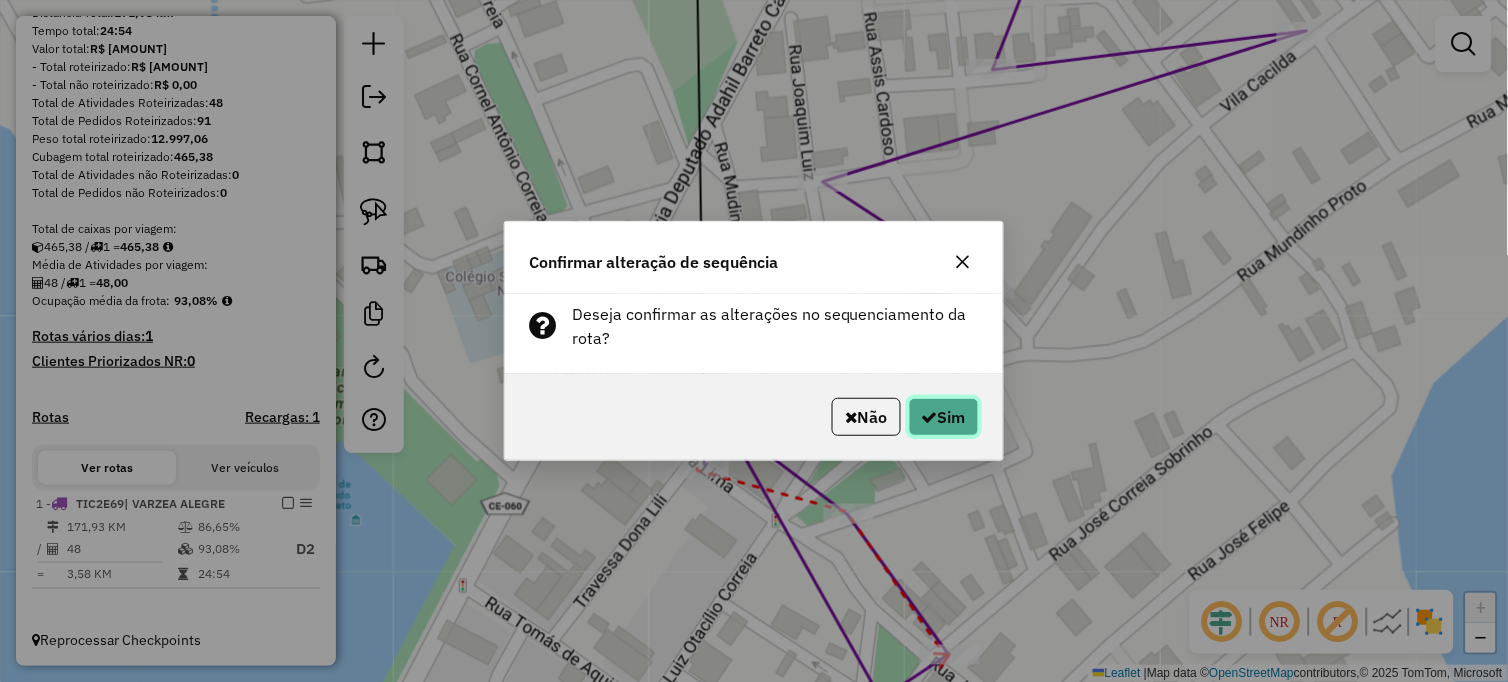 click on "Sim" 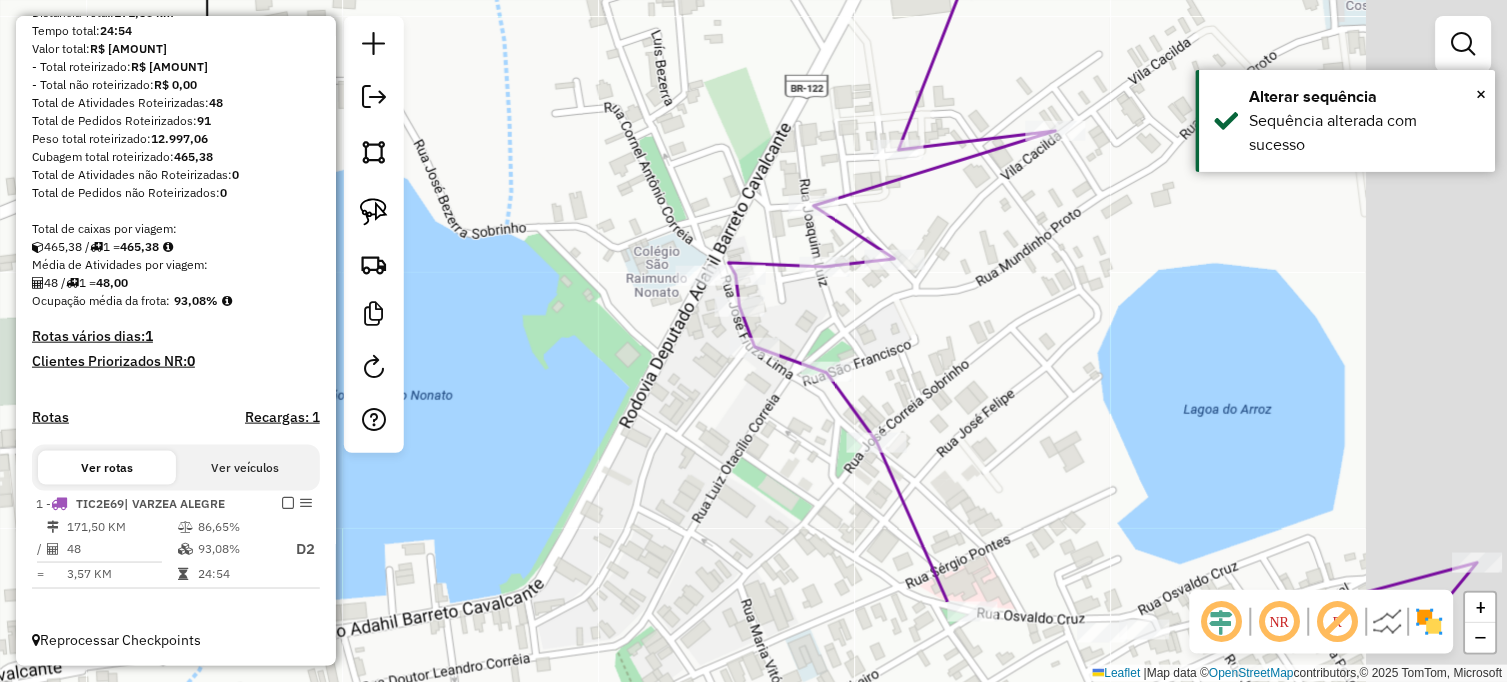drag, startPoint x: 1135, startPoint y: 545, endPoint x: 780, endPoint y: 187, distance: 504.1716 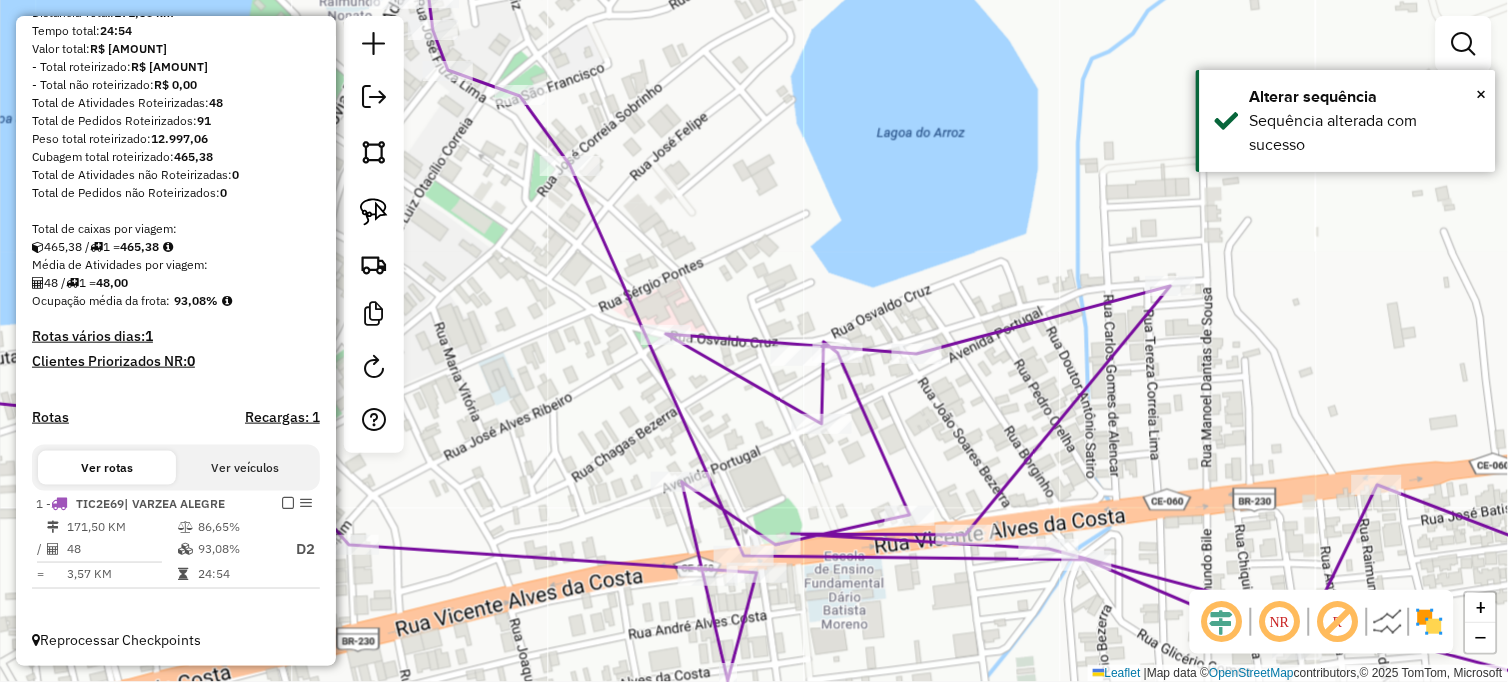 drag, startPoint x: 777, startPoint y: 216, endPoint x: 688, endPoint y: 175, distance: 97.98979 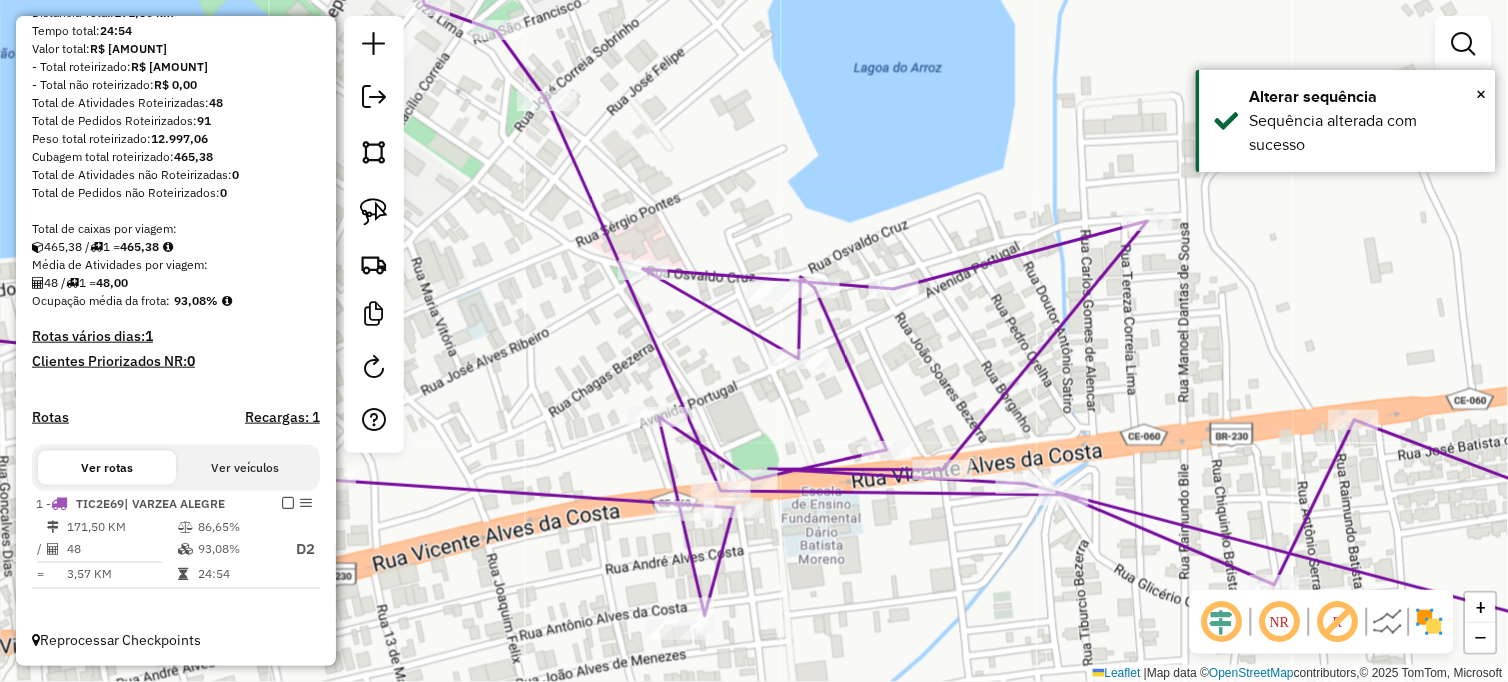 drag, startPoint x: 711, startPoint y: 127, endPoint x: 691, endPoint y: 67, distance: 63.245552 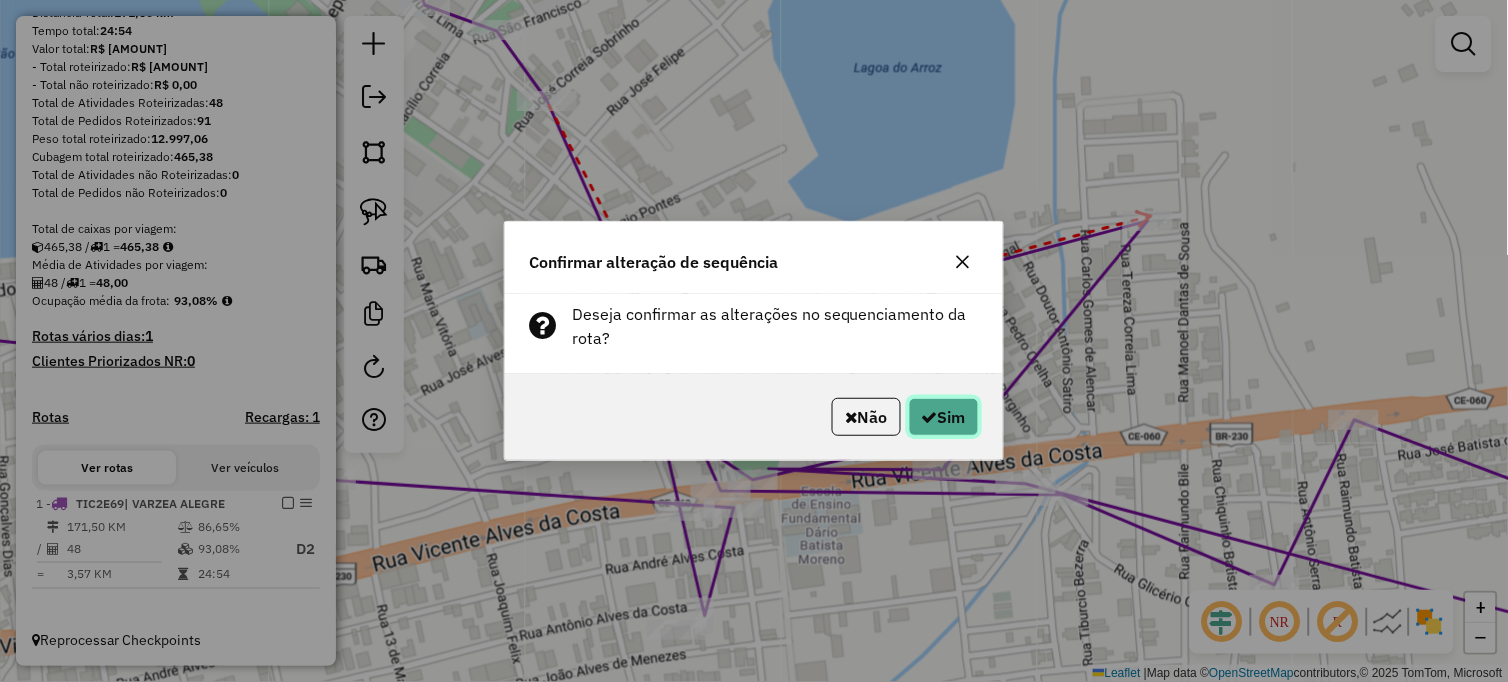 click on "Sim" 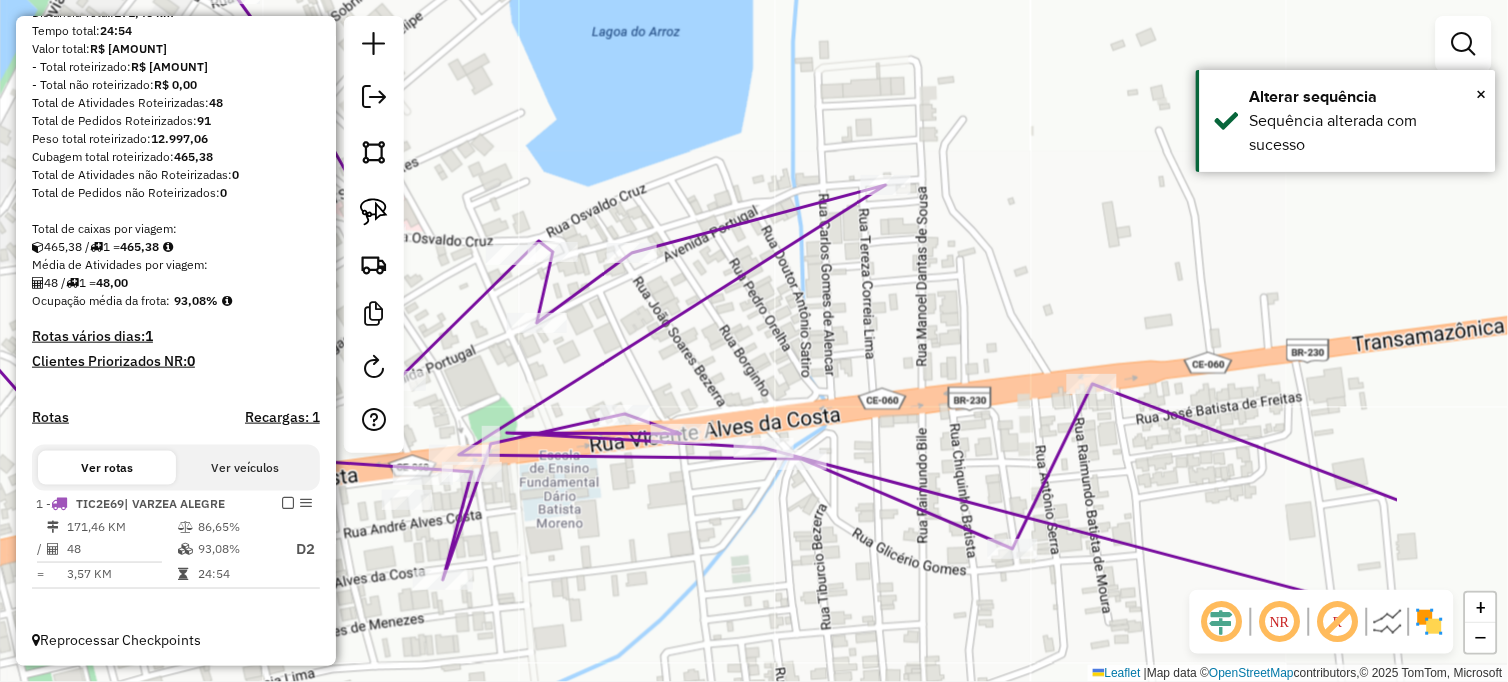 drag, startPoint x: 1237, startPoint y: 373, endPoint x: 975, endPoint y: 337, distance: 264.46173 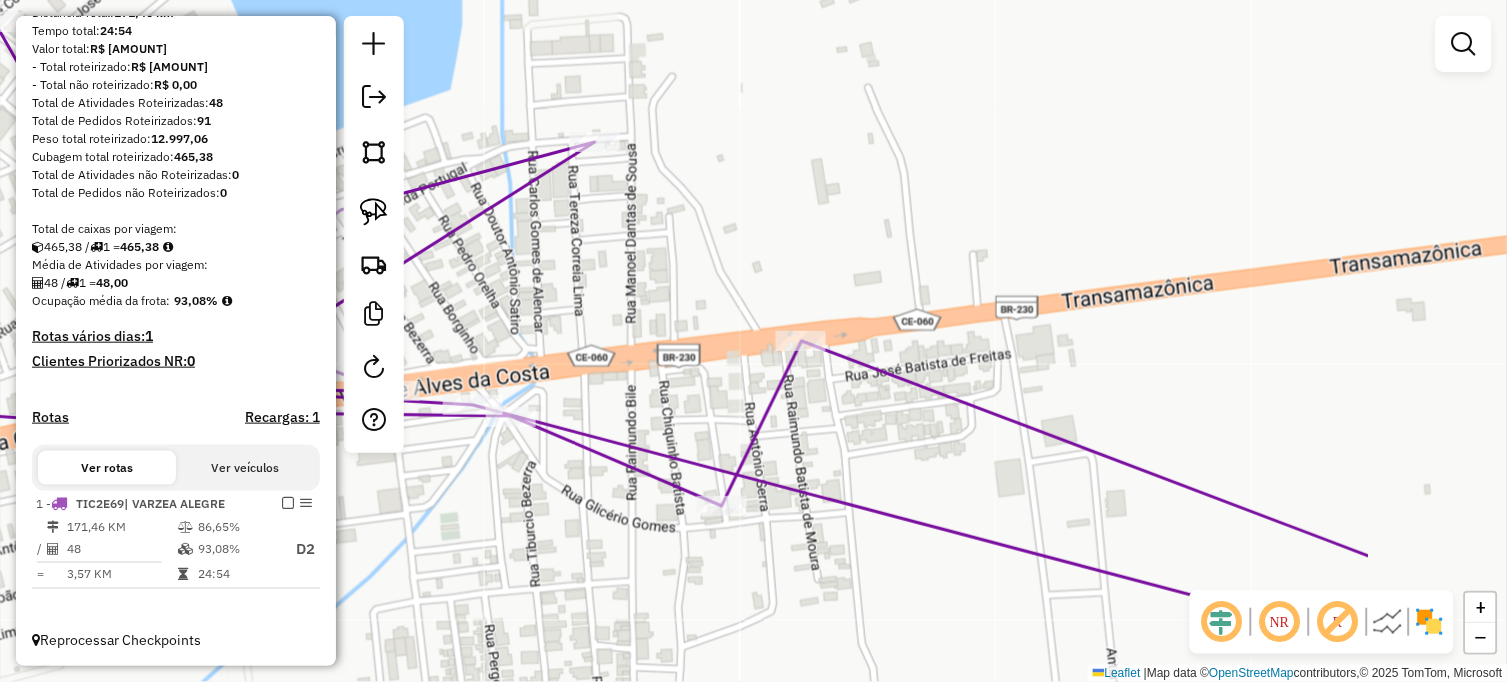 drag, startPoint x: 895, startPoint y: 338, endPoint x: 622, endPoint y: 283, distance: 278.4852 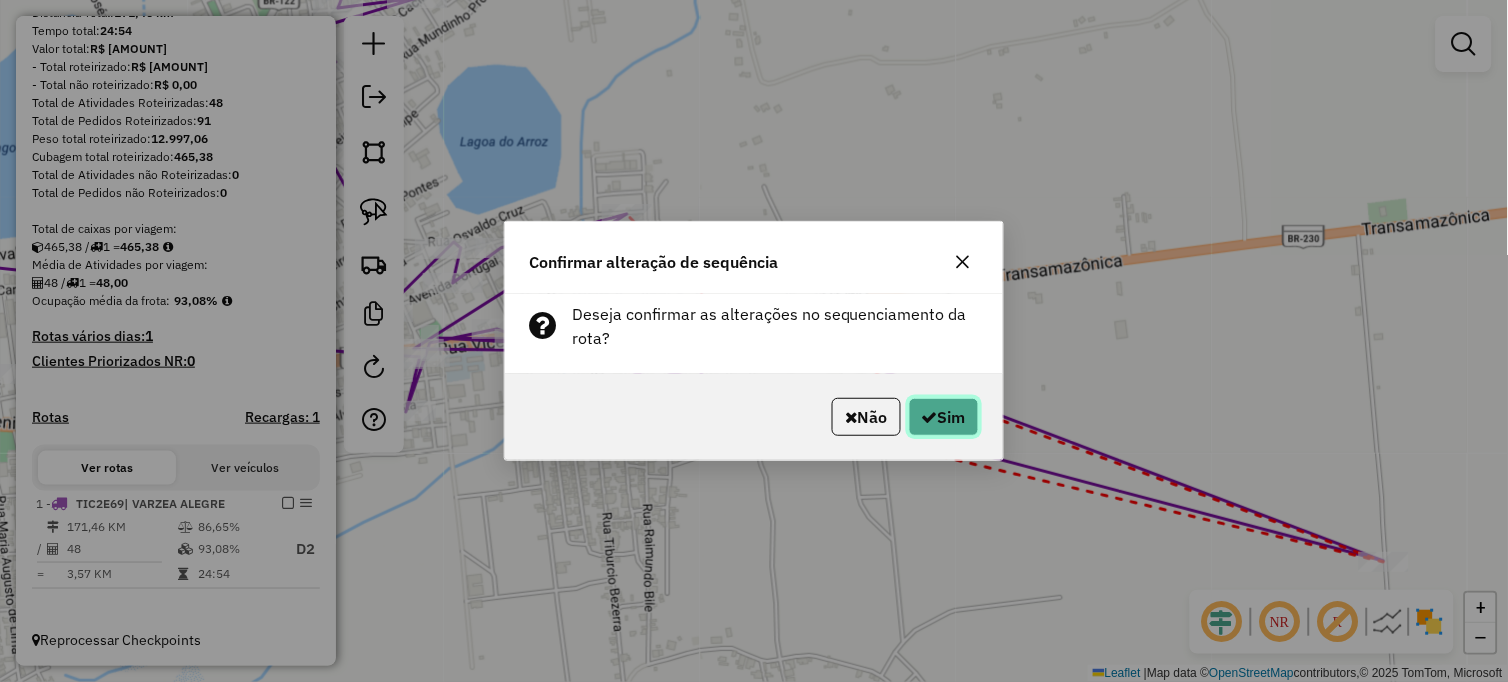click 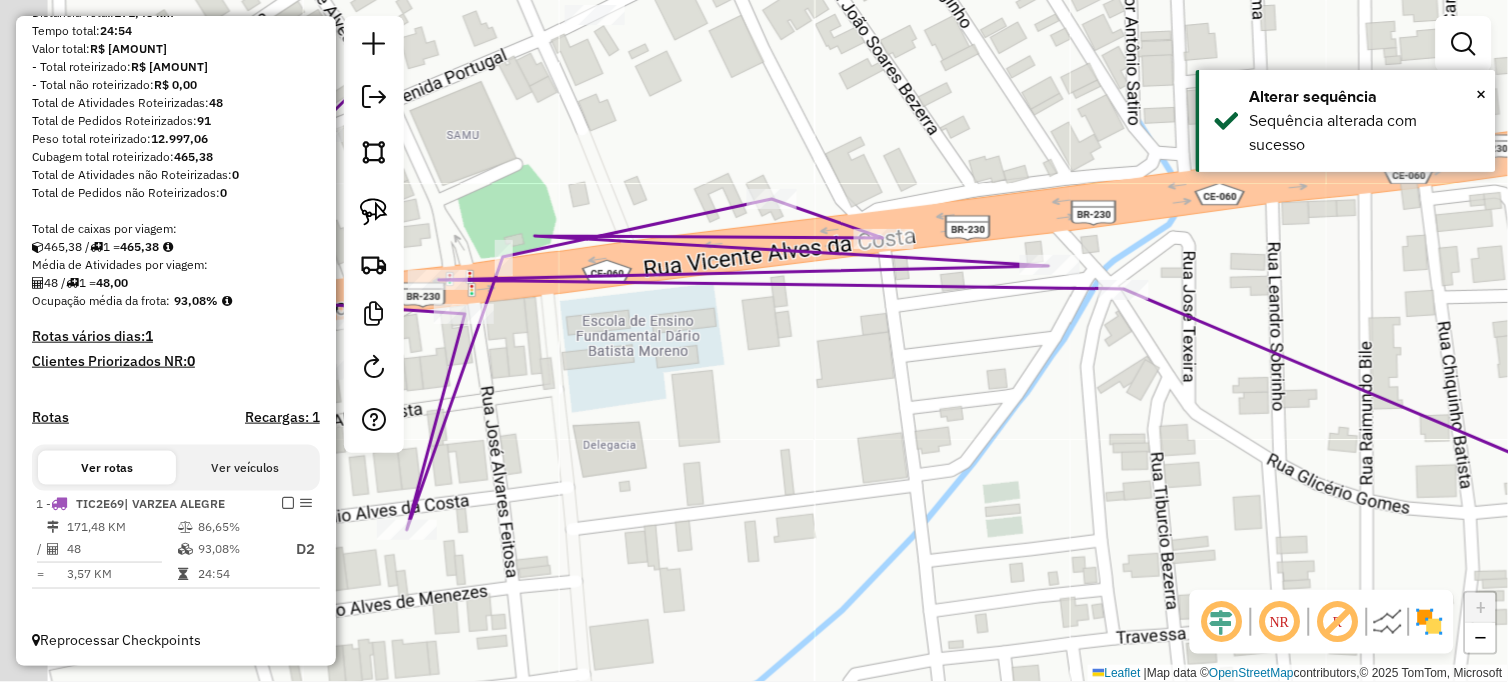 drag, startPoint x: 638, startPoint y: 338, endPoint x: 1078, endPoint y: 458, distance: 456.07016 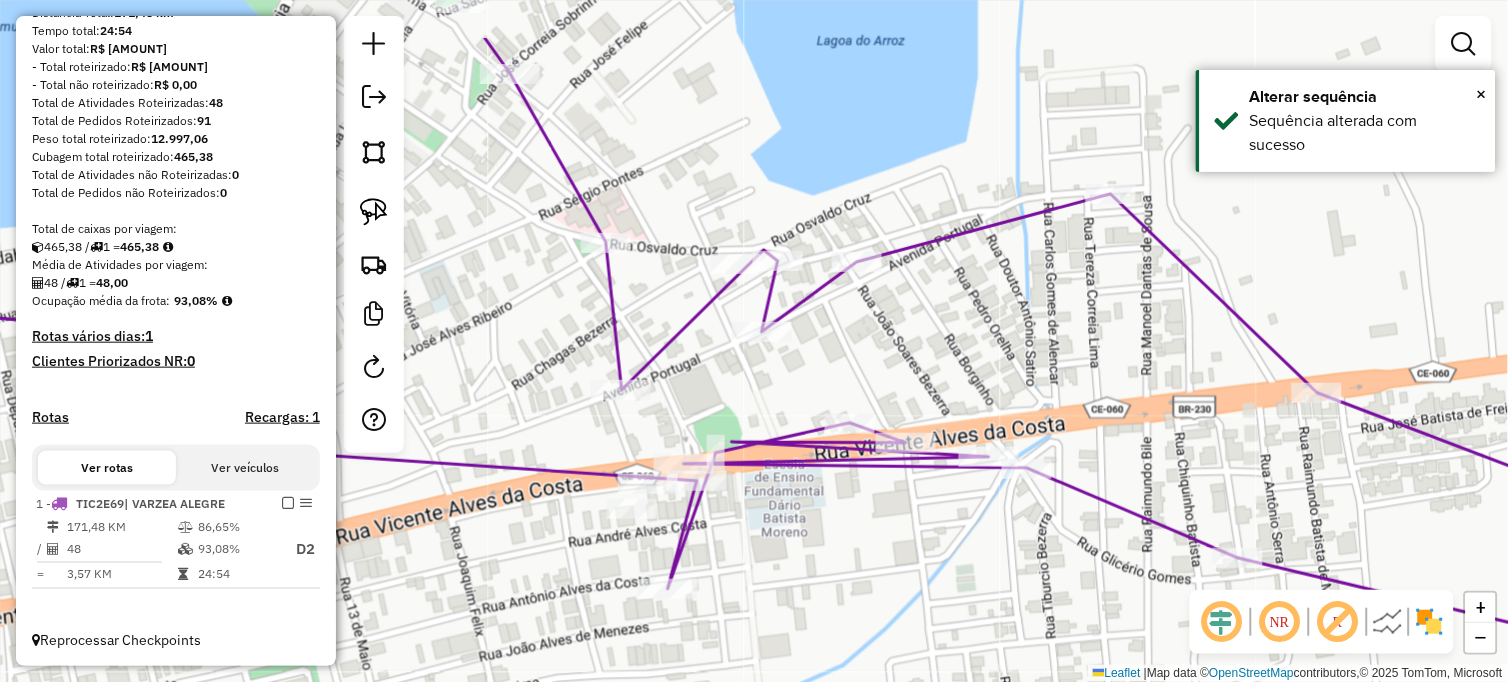 drag, startPoint x: 994, startPoint y: 468, endPoint x: 961, endPoint y: 544, distance: 82.85529 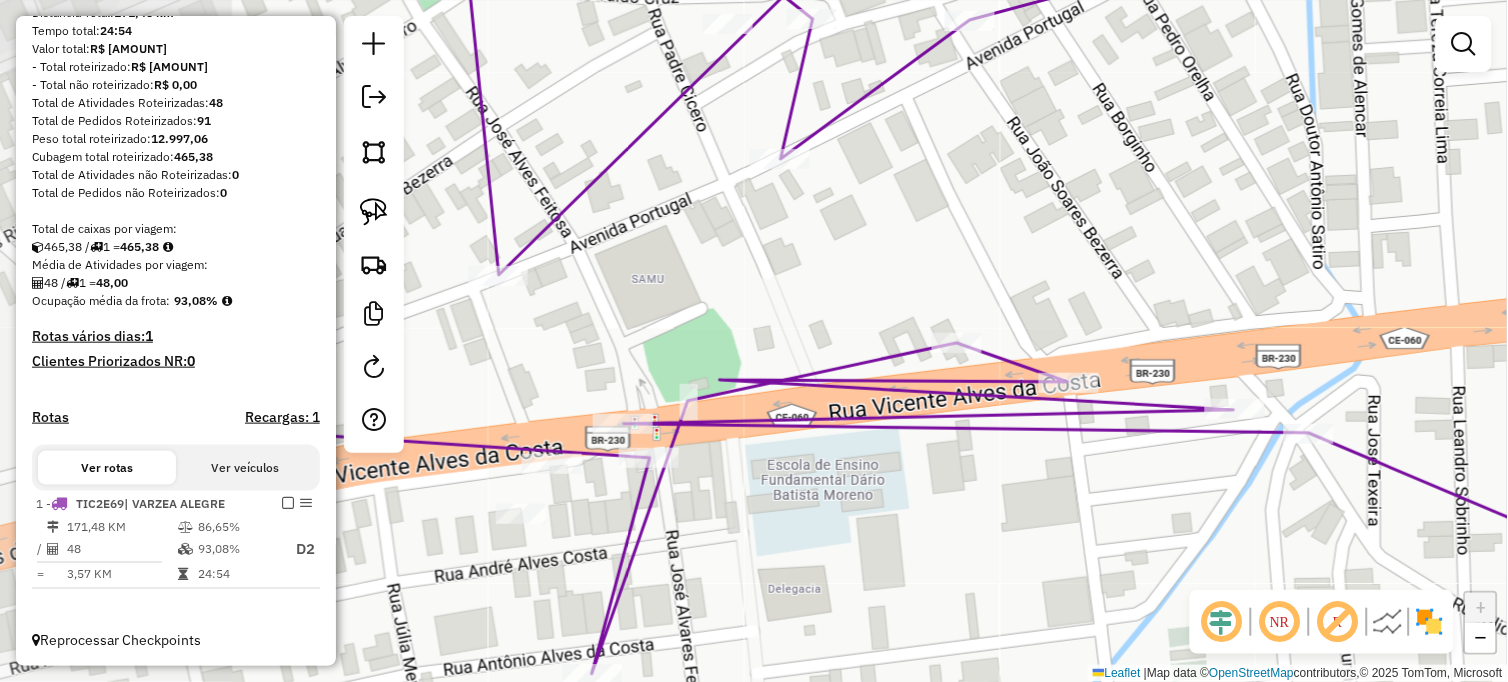 drag, startPoint x: 887, startPoint y: 560, endPoint x: 1167, endPoint y: 515, distance: 283.59302 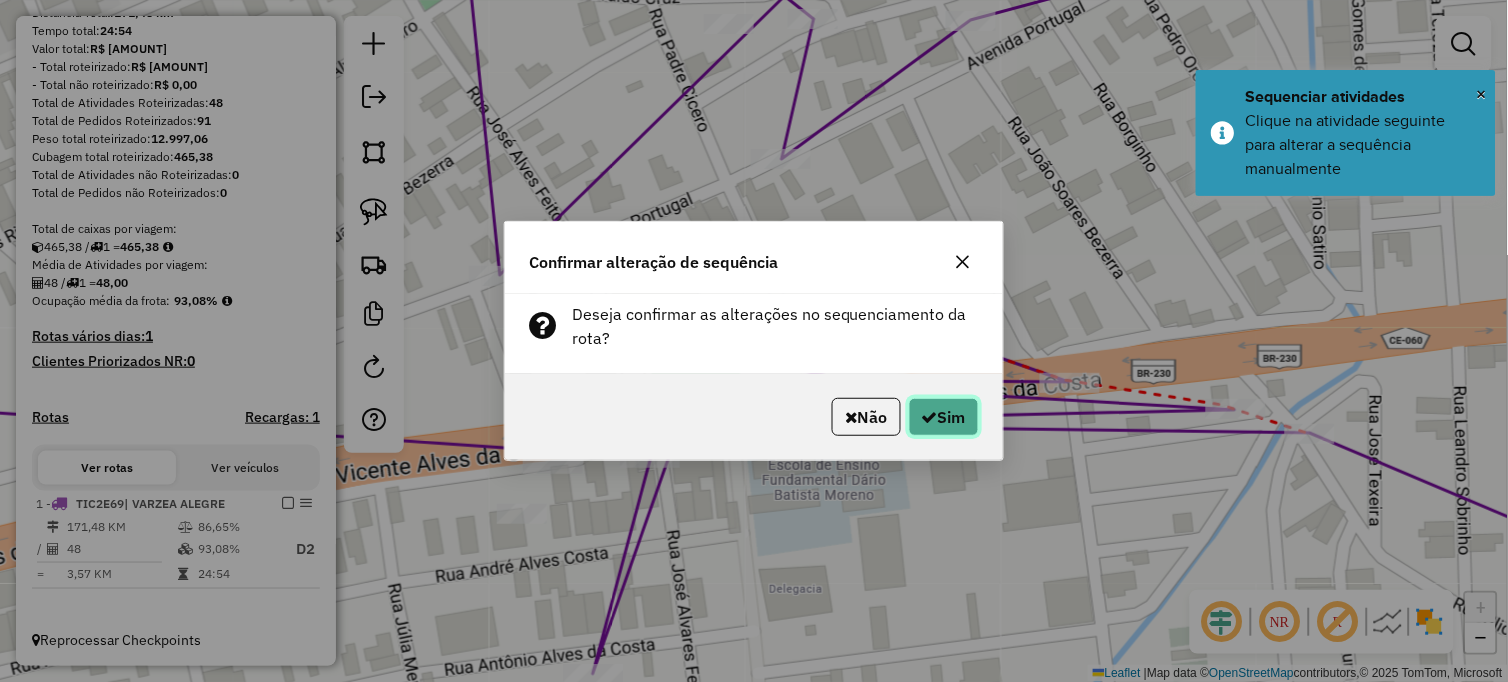 click 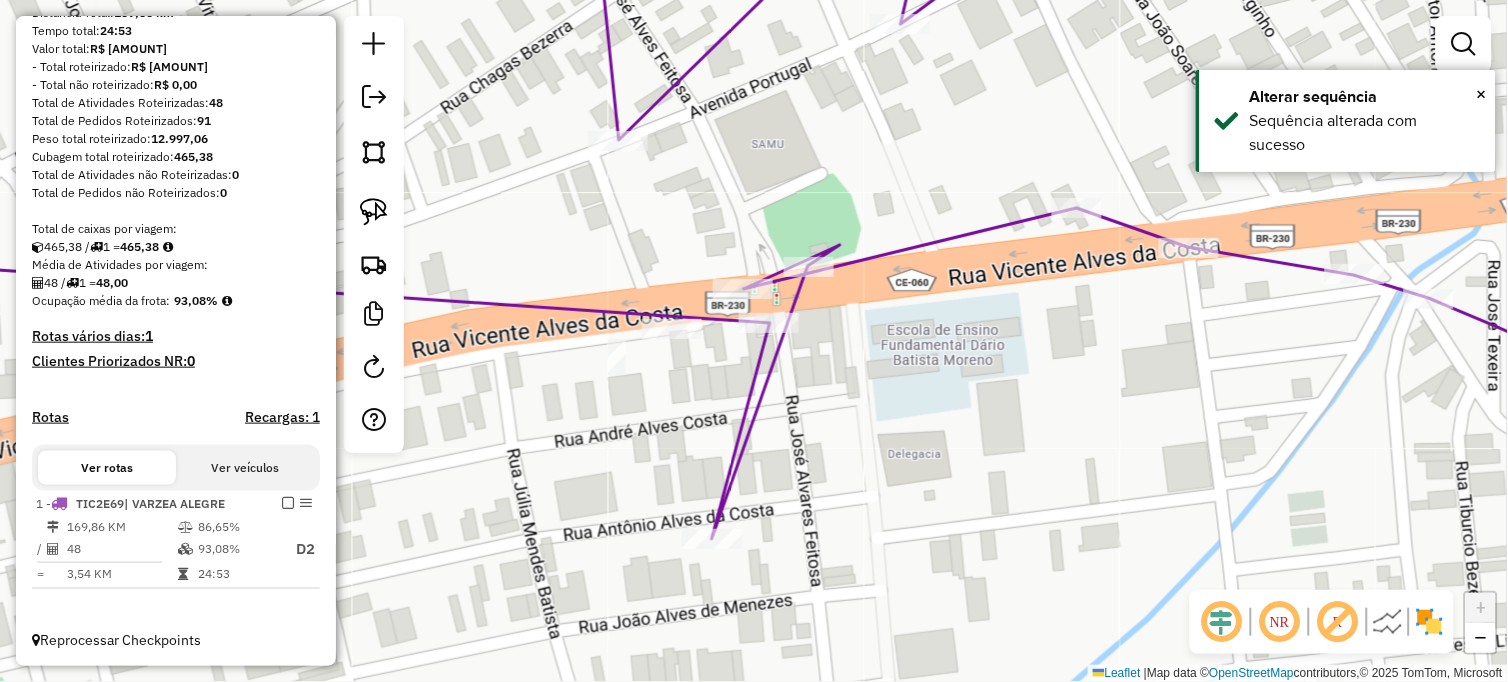 drag, startPoint x: 877, startPoint y: 511, endPoint x: 996, endPoint y: 376, distance: 179.9611 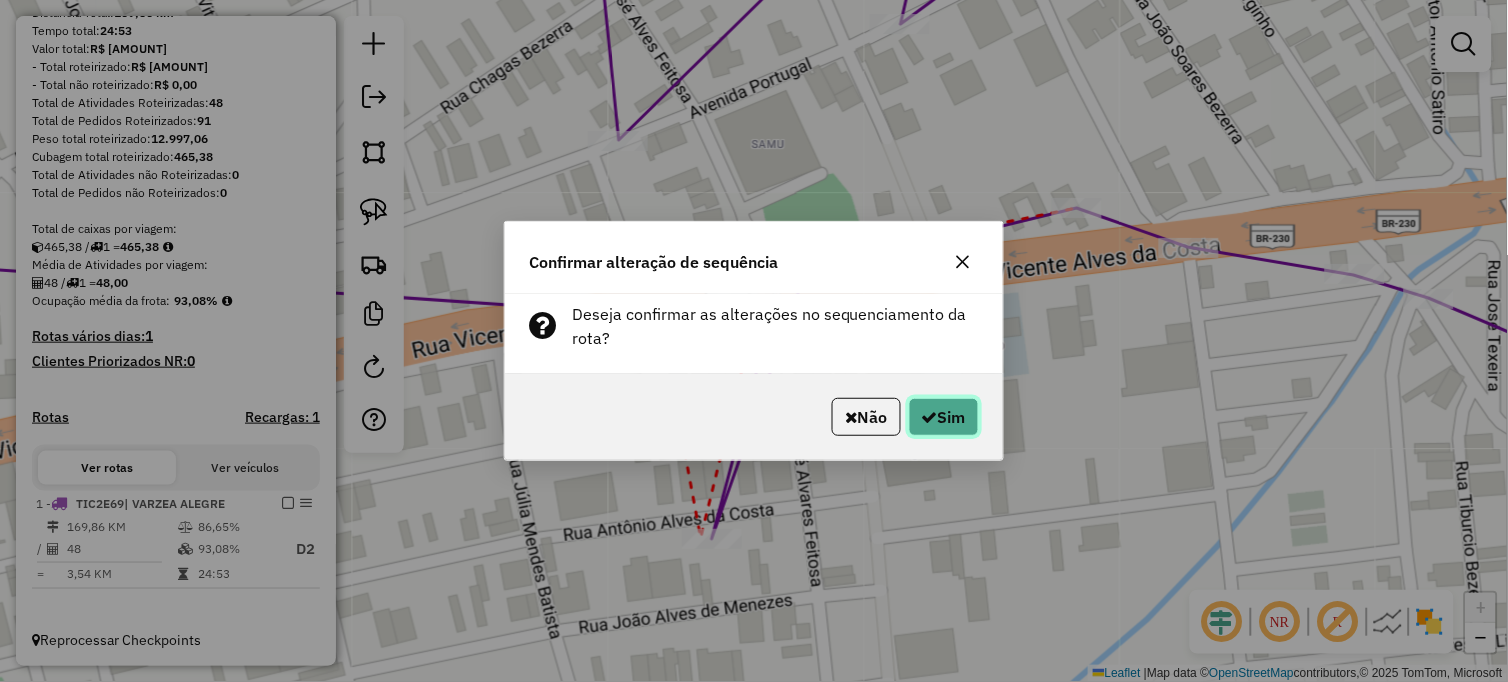 click on "Sim" 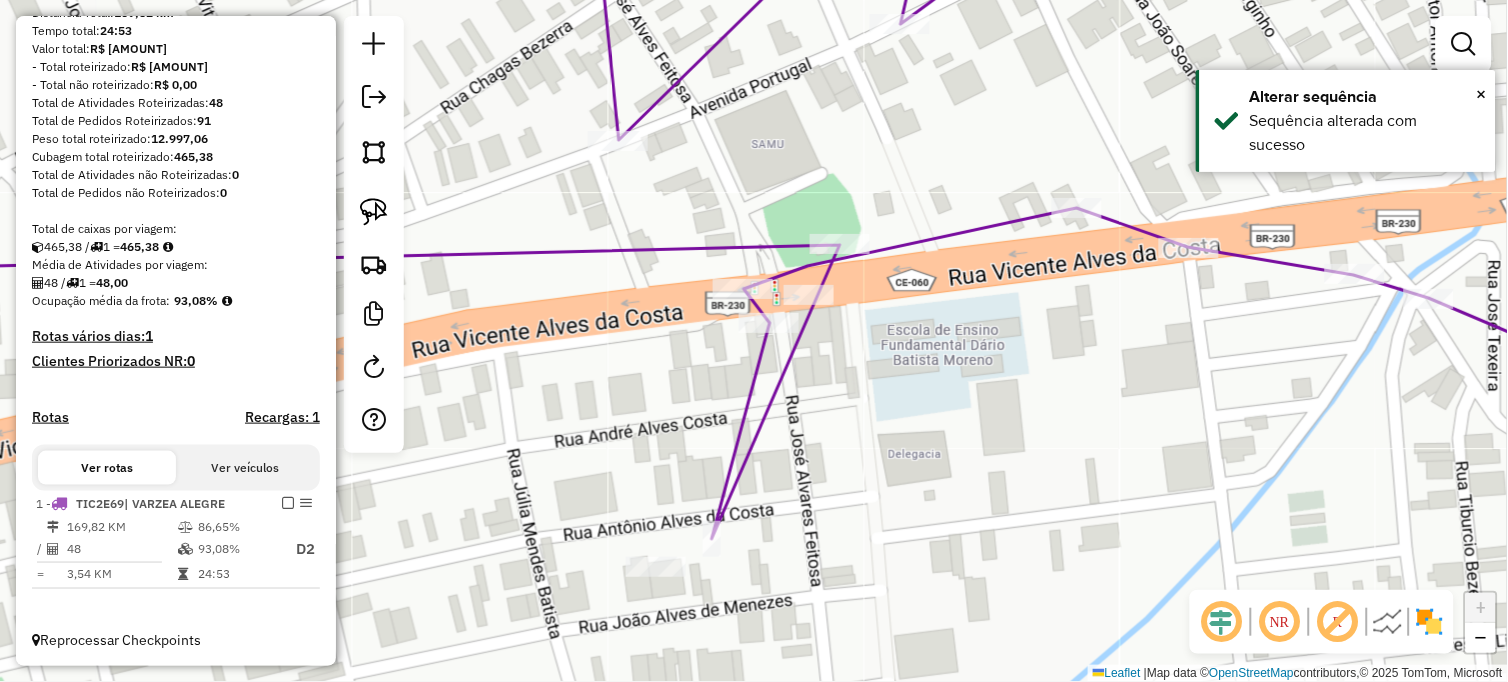 drag, startPoint x: 914, startPoint y: 422, endPoint x: 936, endPoint y: 413, distance: 23.769728 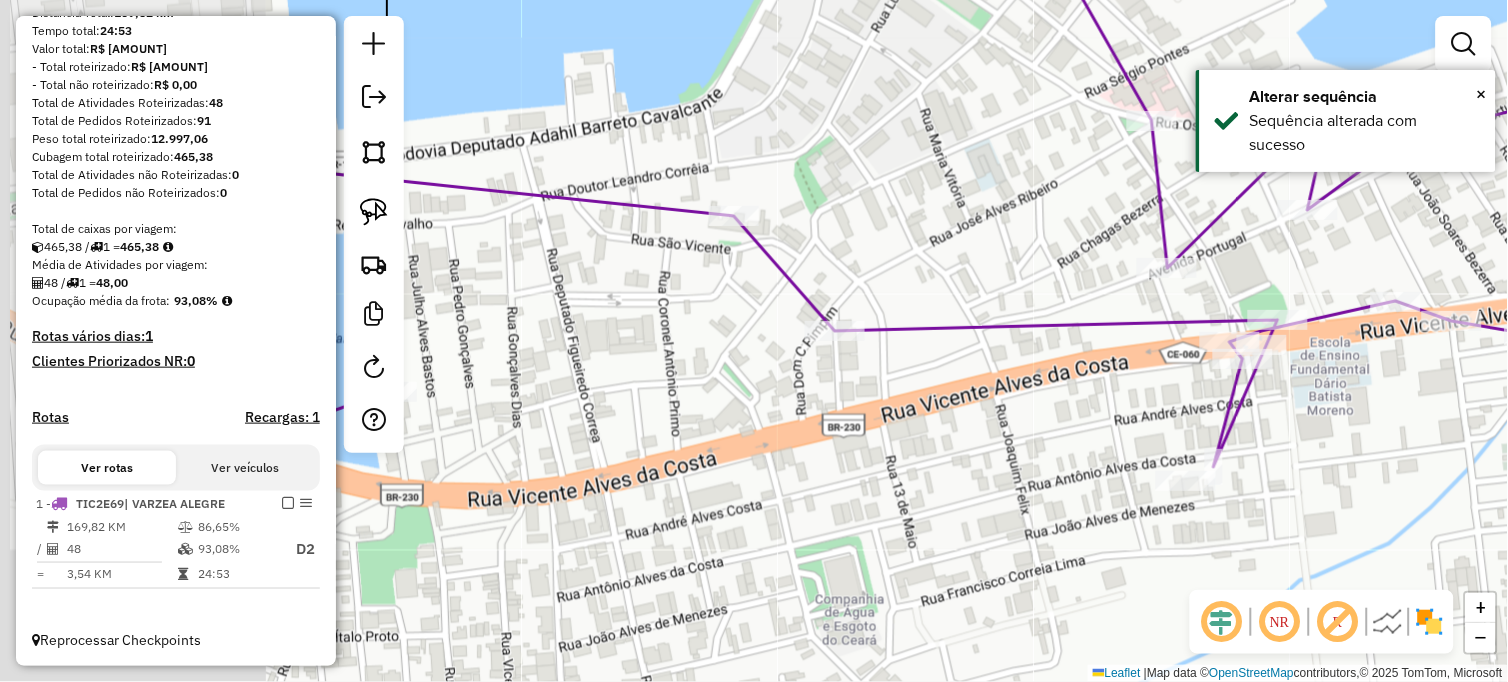 drag, startPoint x: 945, startPoint y: 415, endPoint x: 1332, endPoint y: 412, distance: 387.01163 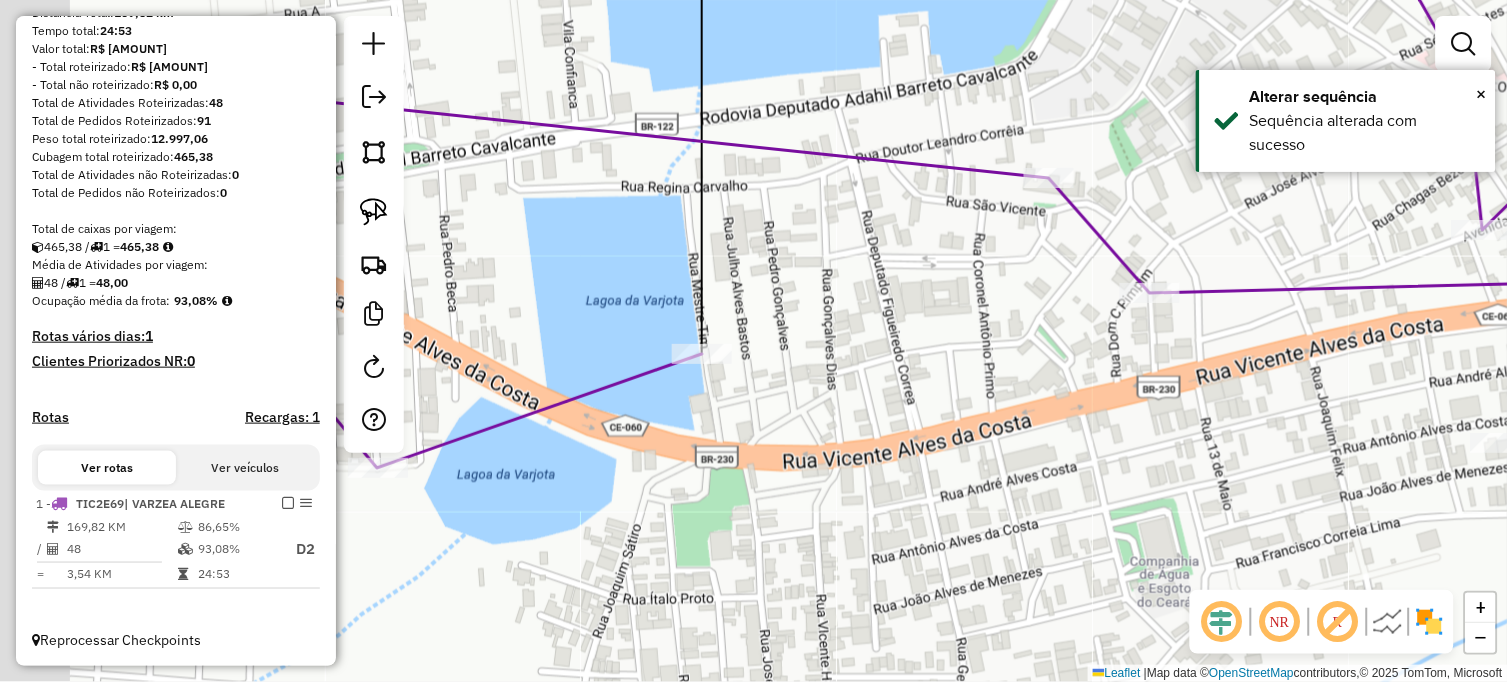 drag, startPoint x: 872, startPoint y: 413, endPoint x: 1187, endPoint y: 377, distance: 317.05048 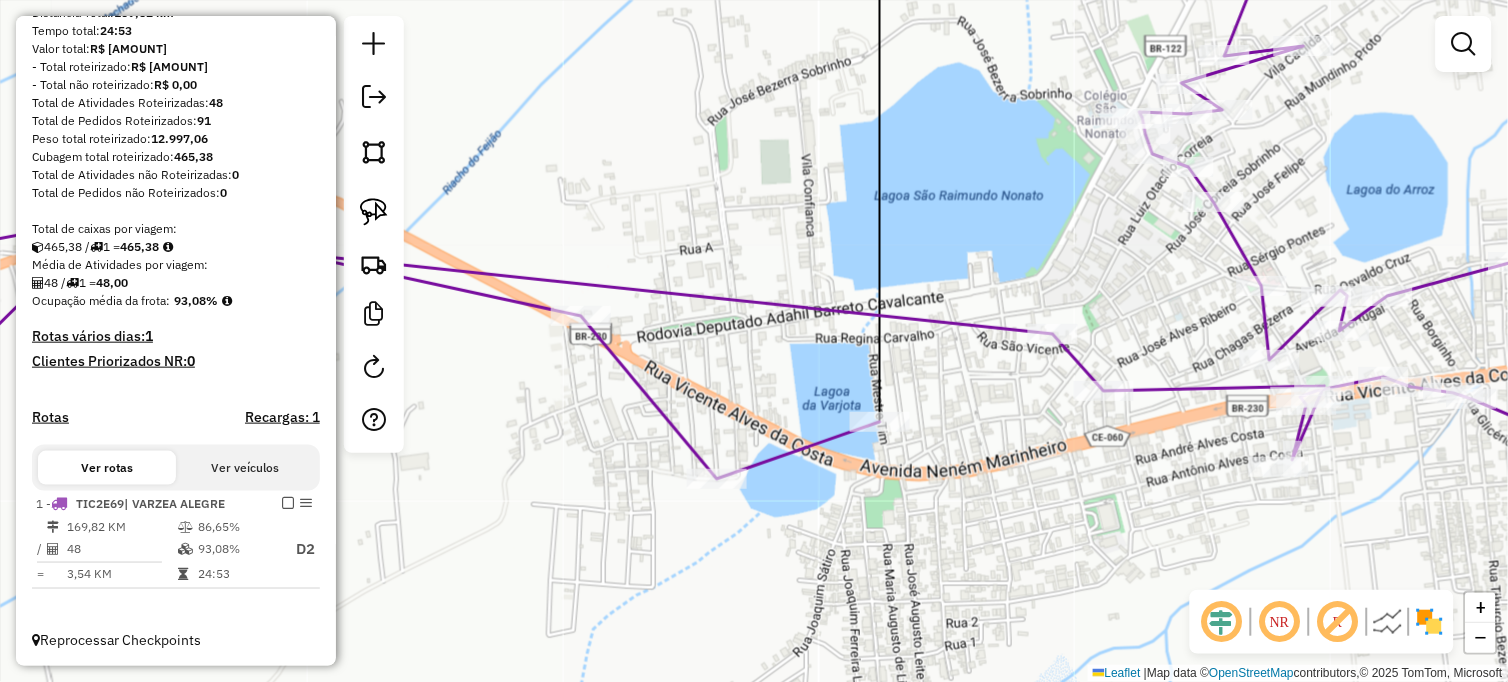 drag, startPoint x: 1040, startPoint y: 436, endPoint x: 1011, endPoint y: 447, distance: 31.016125 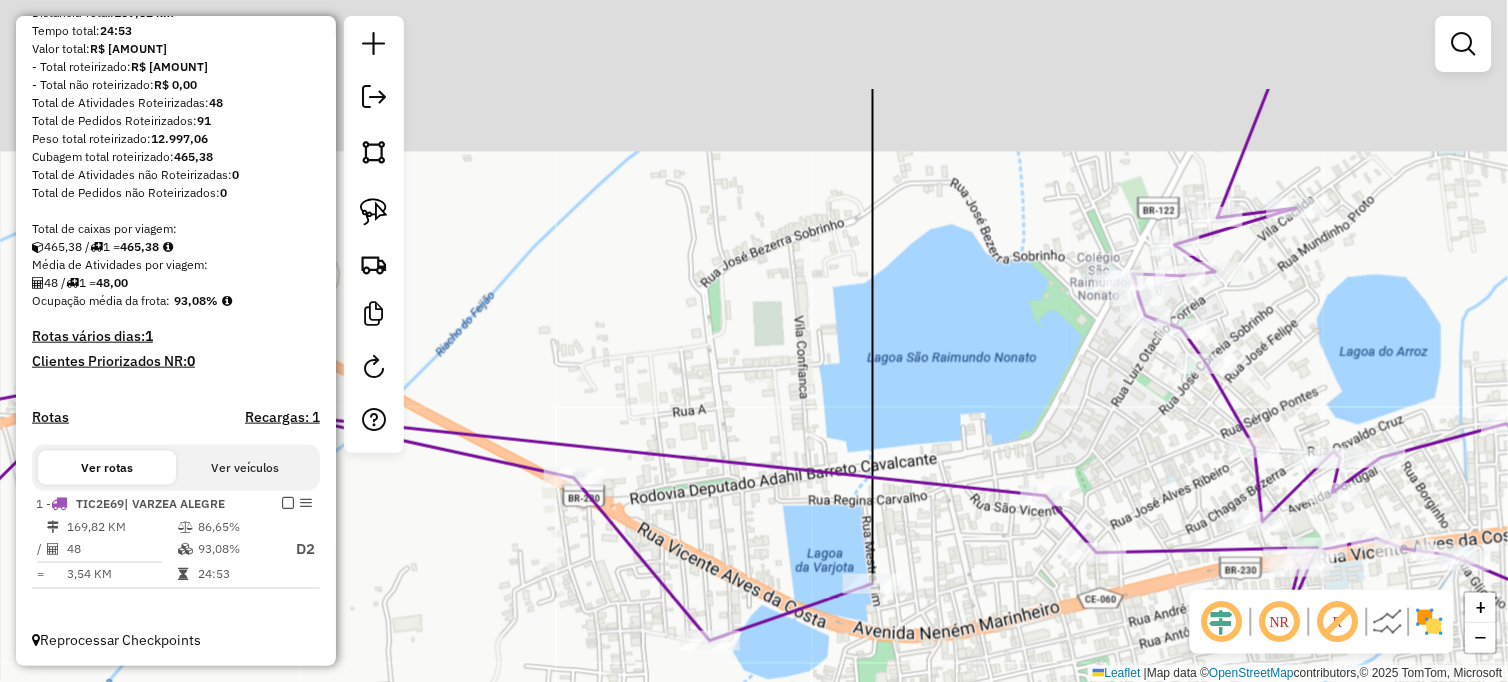 drag, startPoint x: 987, startPoint y: 442, endPoint x: 988, endPoint y: 592, distance: 150.00333 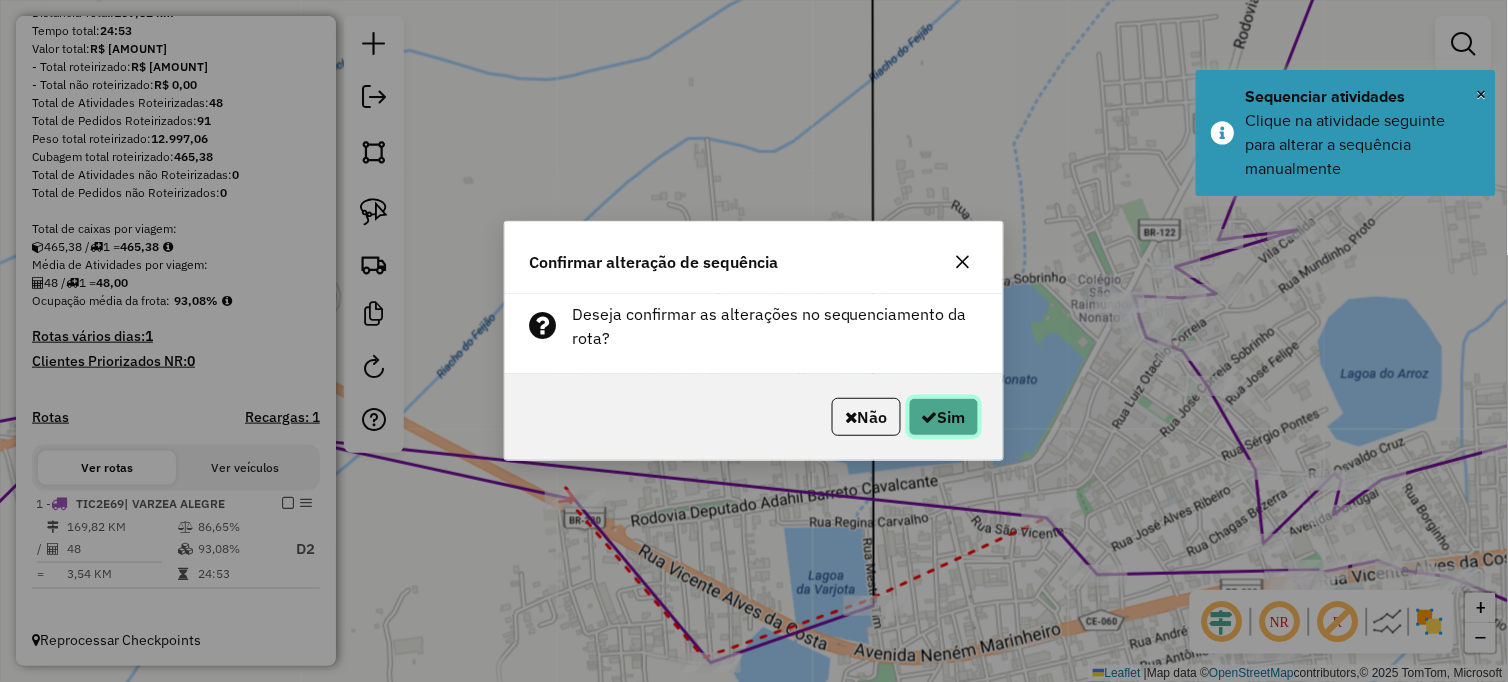 click 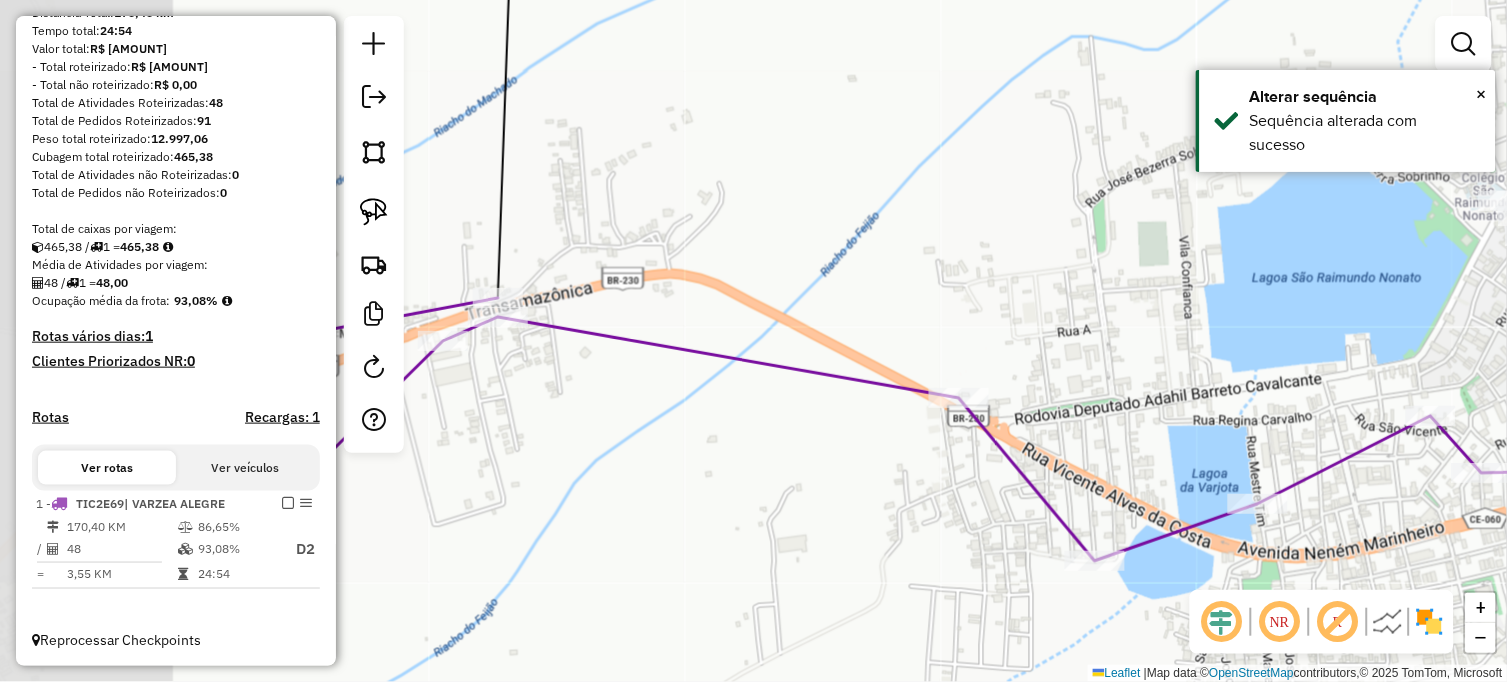 drag, startPoint x: 580, startPoint y: 588, endPoint x: 985, endPoint y: 481, distance: 418.89618 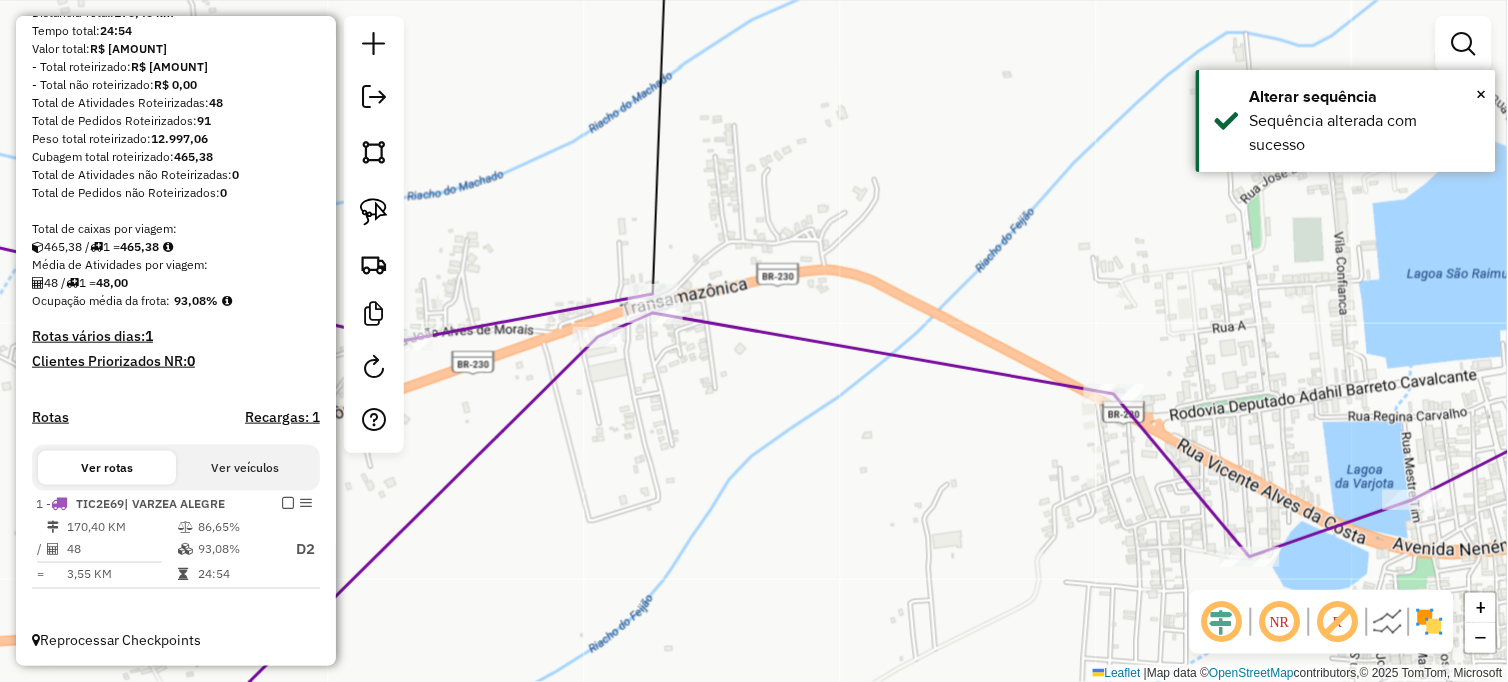 drag, startPoint x: 802, startPoint y: 514, endPoint x: 945, endPoint y: 508, distance: 143.12582 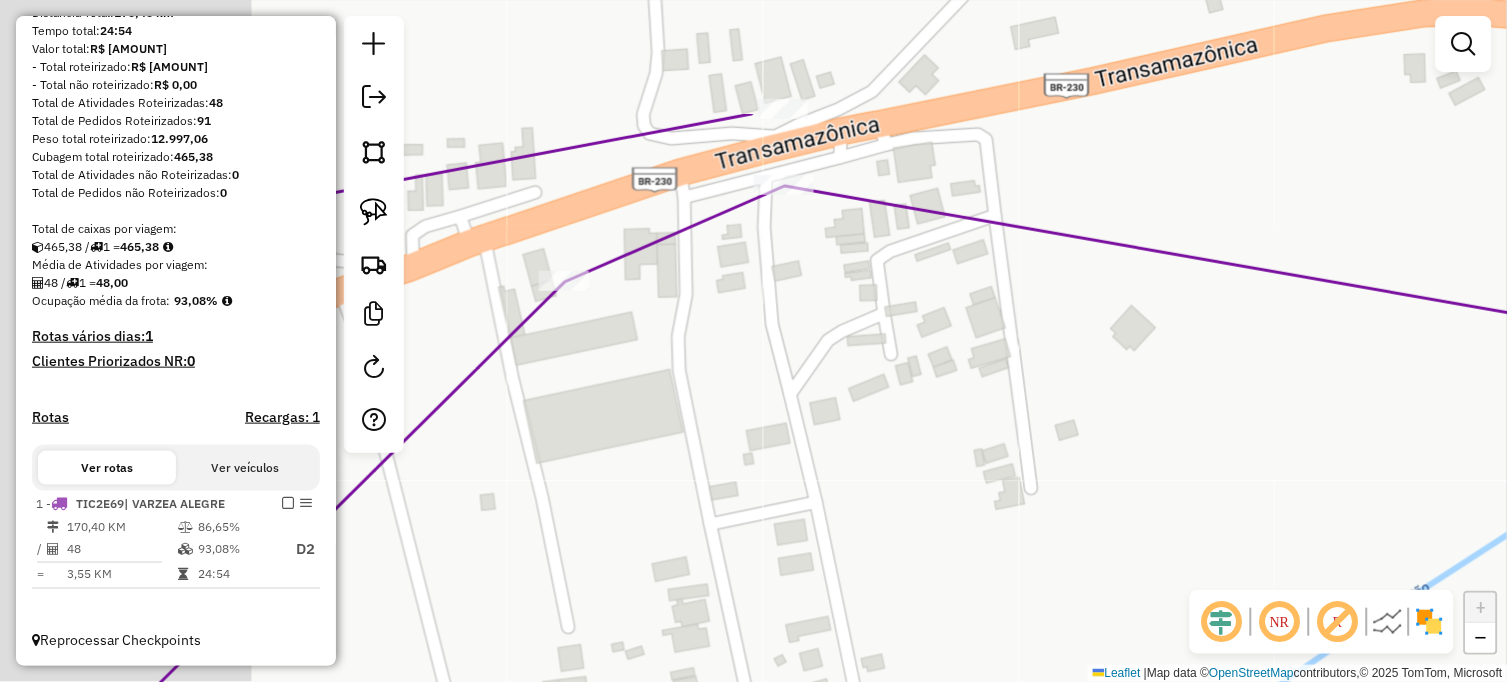 drag, startPoint x: 661, startPoint y: 378, endPoint x: 898, endPoint y: 505, distance: 268.88287 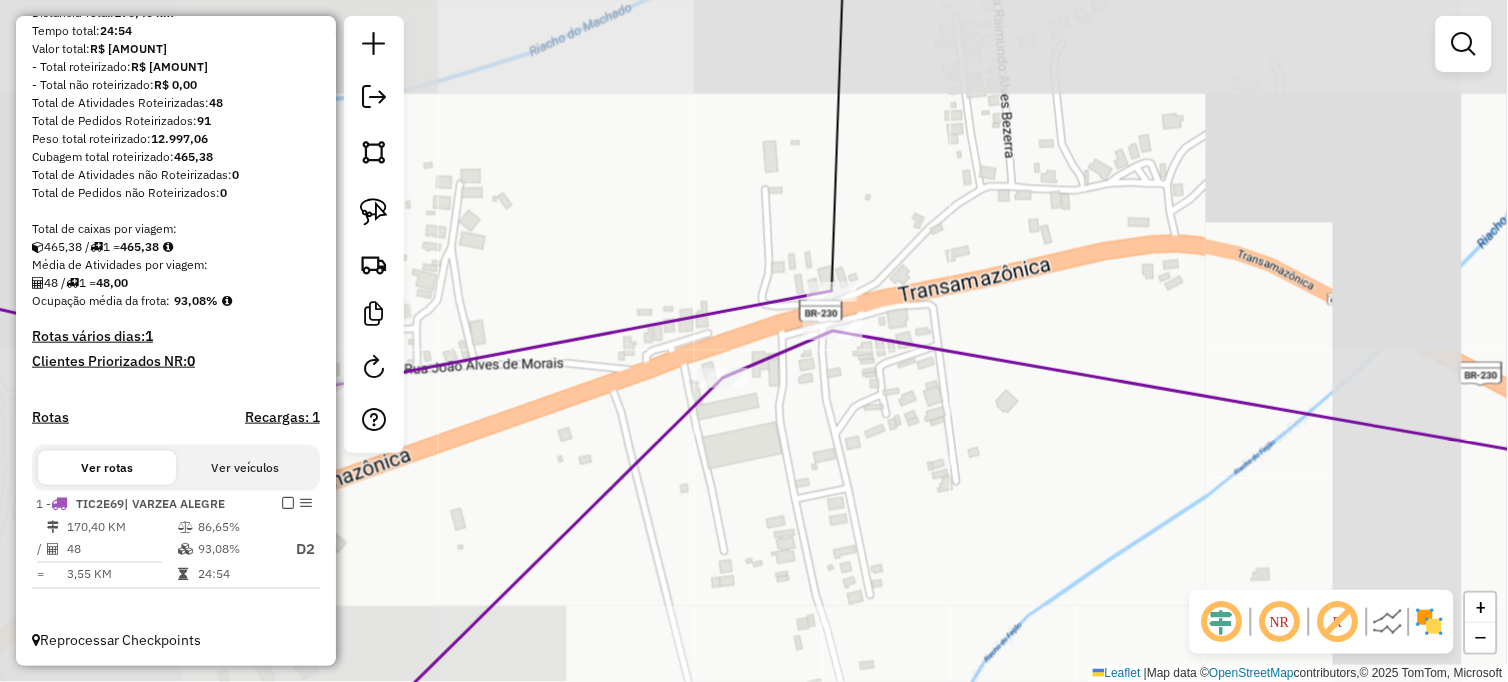 drag, startPoint x: 814, startPoint y: 496, endPoint x: 1060, endPoint y: 353, distance: 284.5435 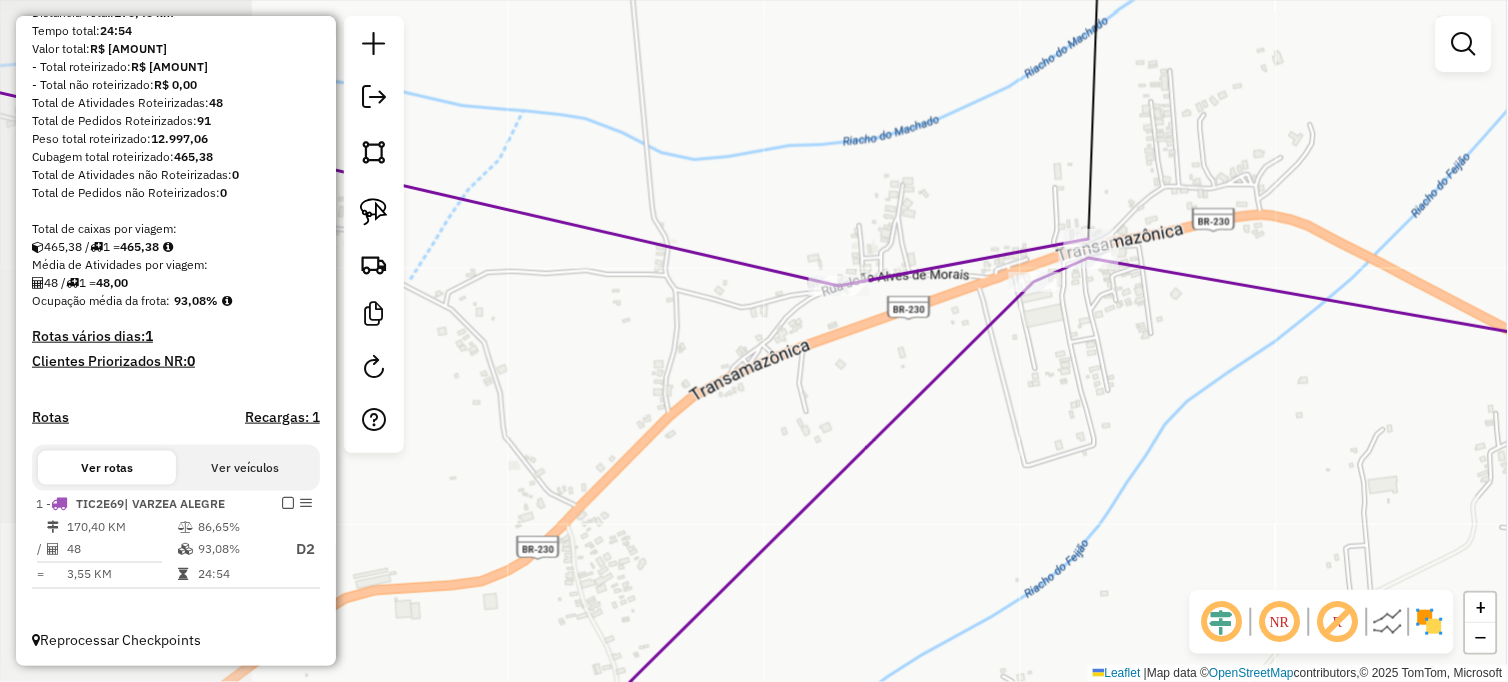 drag, startPoint x: 1025, startPoint y: 474, endPoint x: 1016, endPoint y: 353, distance: 121.33425 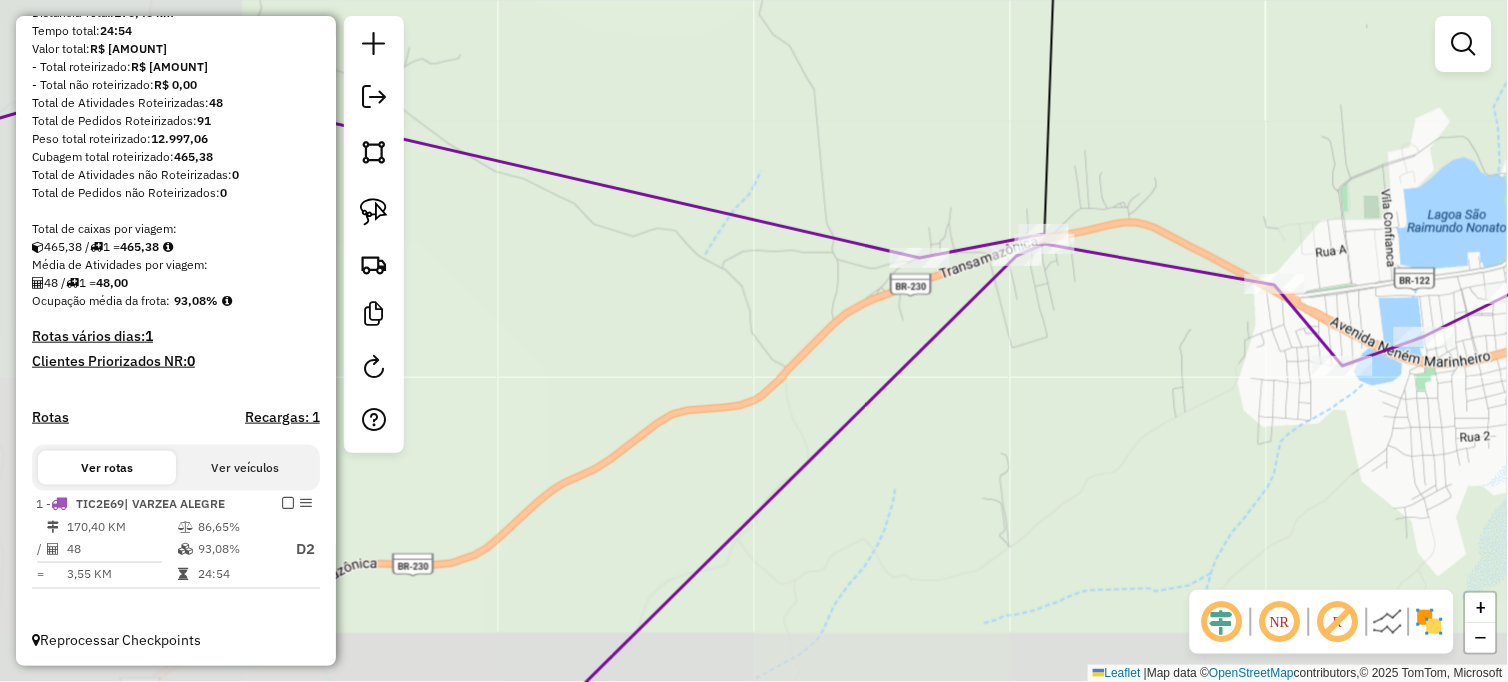 drag, startPoint x: 957, startPoint y: 502, endPoint x: 964, endPoint y: 297, distance: 205.11948 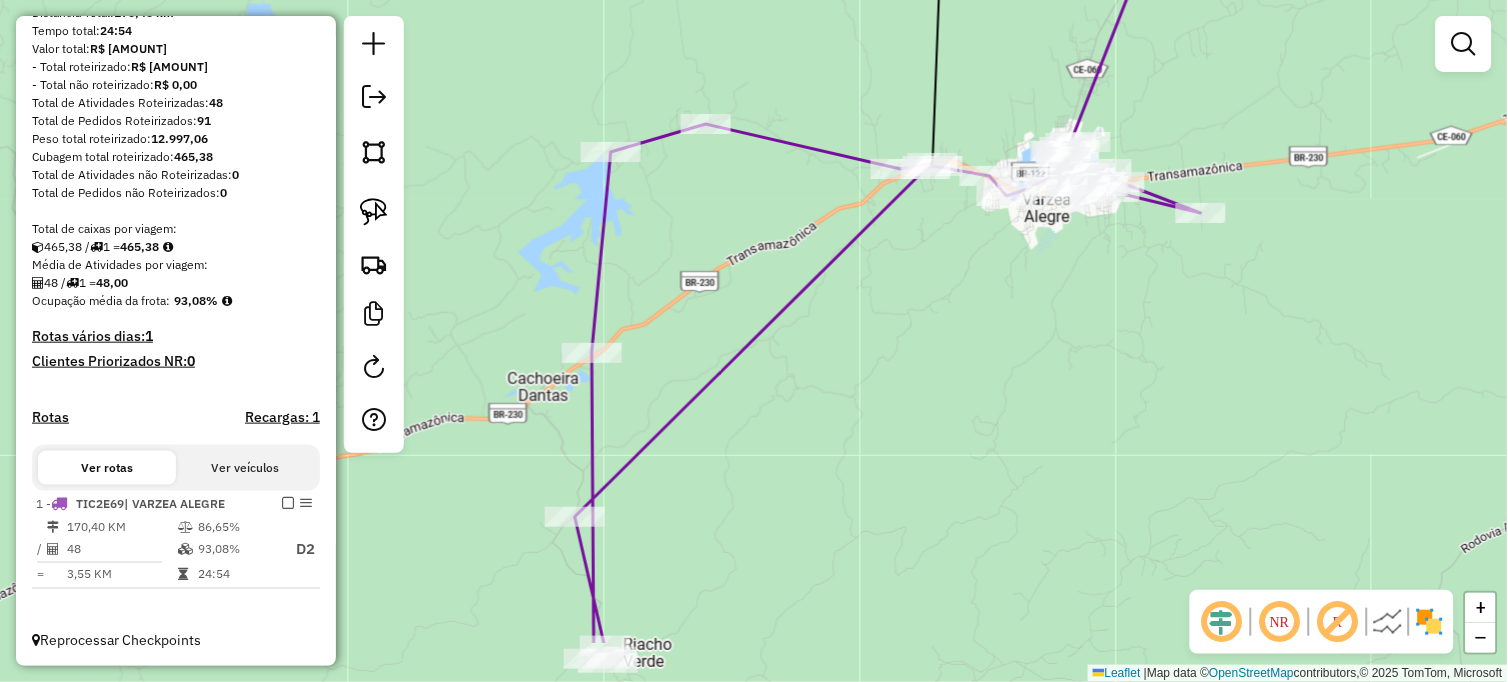 drag, startPoint x: 833, startPoint y: 530, endPoint x: 806, endPoint y: 326, distance: 205.779 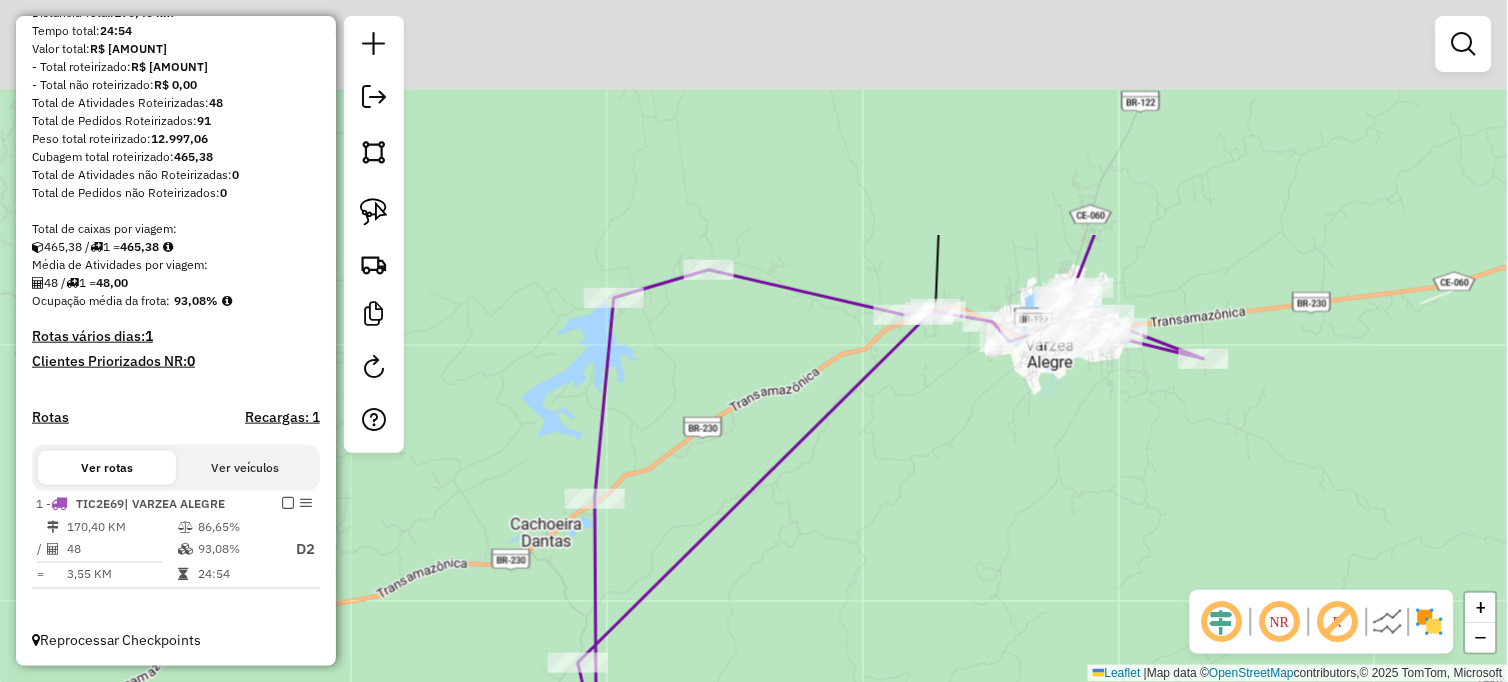 drag, startPoint x: 678, startPoint y: 288, endPoint x: 703, endPoint y: 576, distance: 289.08304 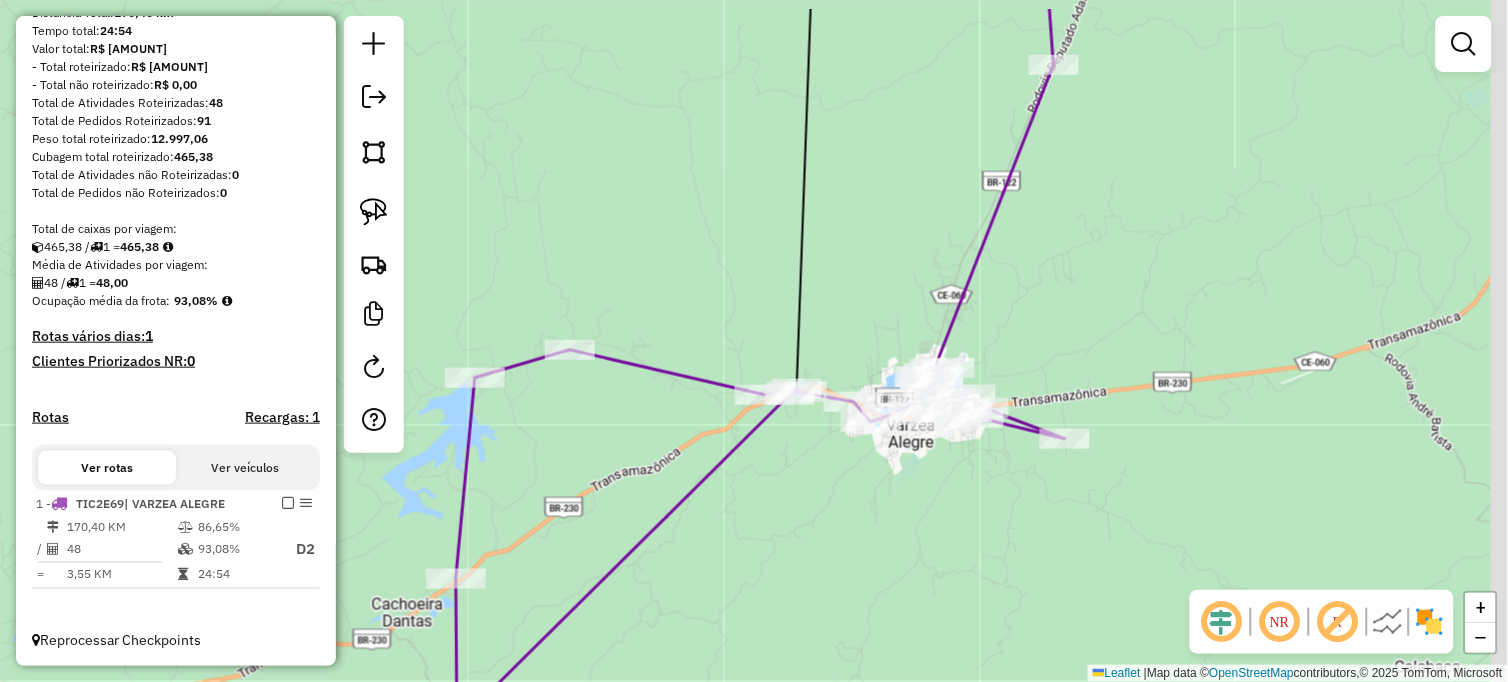 drag, startPoint x: 706, startPoint y: 438, endPoint x: 597, endPoint y: 433, distance: 109.11462 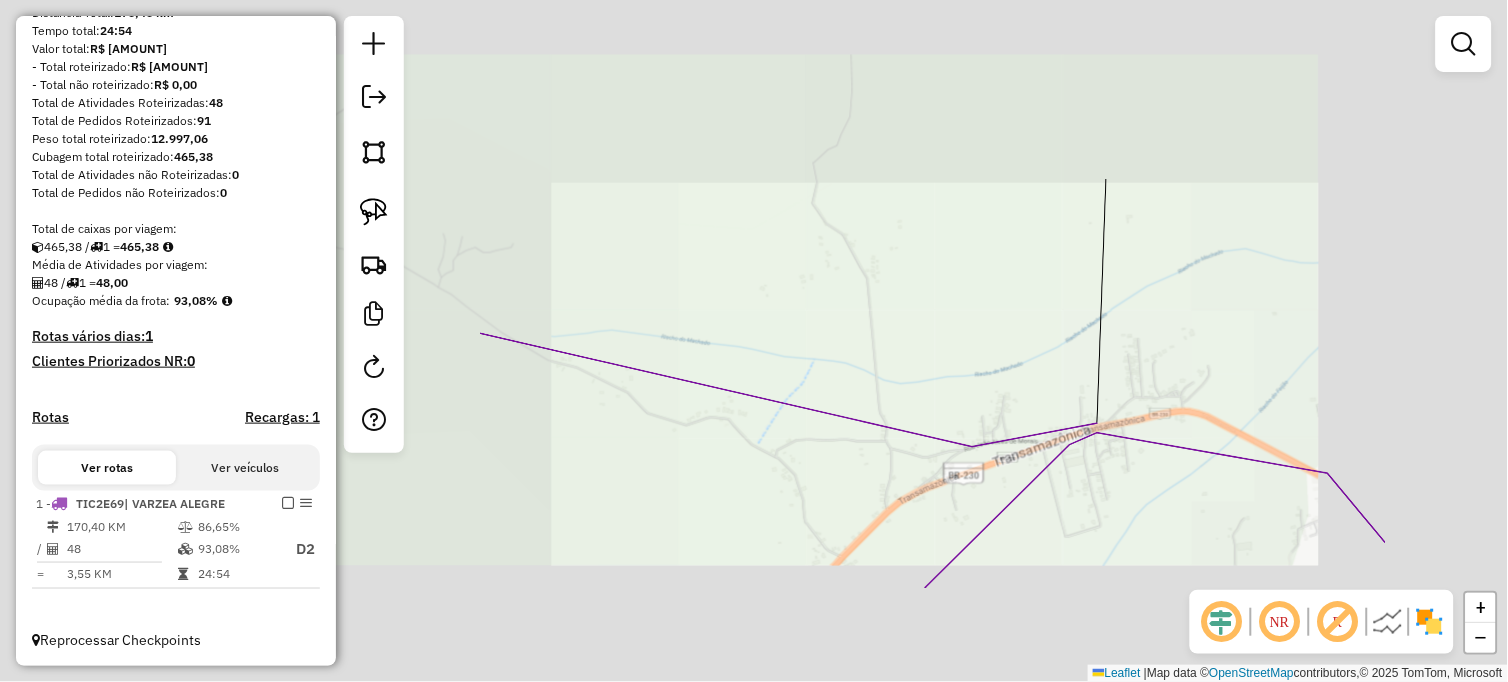 click on "Janela de atendimento Grade de atendimento Capacidade Transportadoras Veículos Cliente Pedidos  Rotas Selecione os dias de semana para filtrar as janelas de atendimento  Seg   Ter   Qua   Qui   Sex   Sáb   Dom  Informe o período da janela de atendimento: De: Até:  Filtrar exatamente a janela do cliente  Considerar janela de atendimento padrão  Selecione os dias de semana para filtrar as grades de atendimento  Seg   Ter   Qua   Qui   Sex   Sáb   Dom   Considerar clientes sem dia de atendimento cadastrado  Clientes fora do dia de atendimento selecionado Filtrar as atividades entre os valores definidos abaixo:  Peso mínimo:   Peso máximo:   Cubagem mínima:   Cubagem máxima:   De:   Até:  Filtrar as atividades entre o tempo de atendimento definido abaixo:  De:   Até:   Considerar capacidade total dos clientes não roteirizados Transportadora: Selecione um ou mais itens Tipo de veículo: Selecione um ou mais itens Veículo: Selecione um ou mais itens Motorista: Selecione um ou mais itens Nome: Rótulo:" 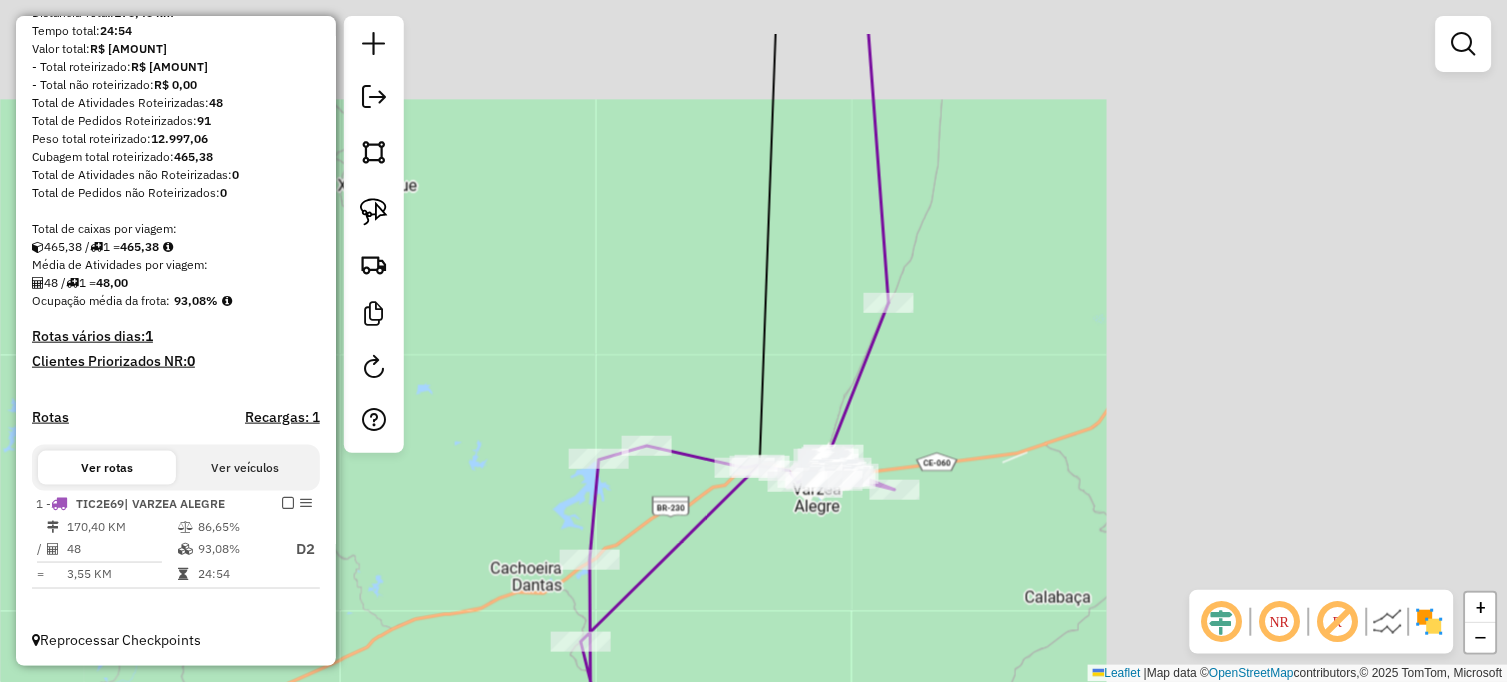 drag, startPoint x: 1146, startPoint y: 321, endPoint x: 712, endPoint y: 421, distance: 445.37177 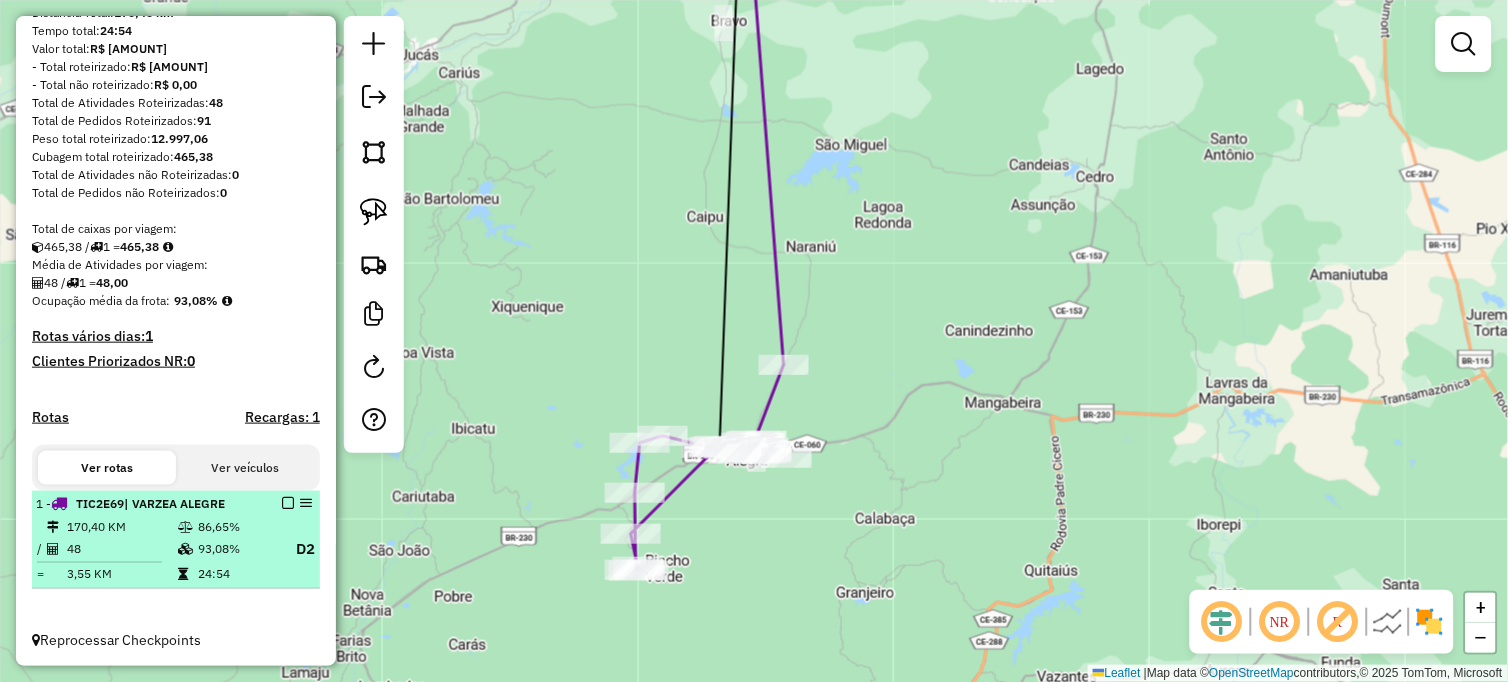 click at bounding box center [288, 503] 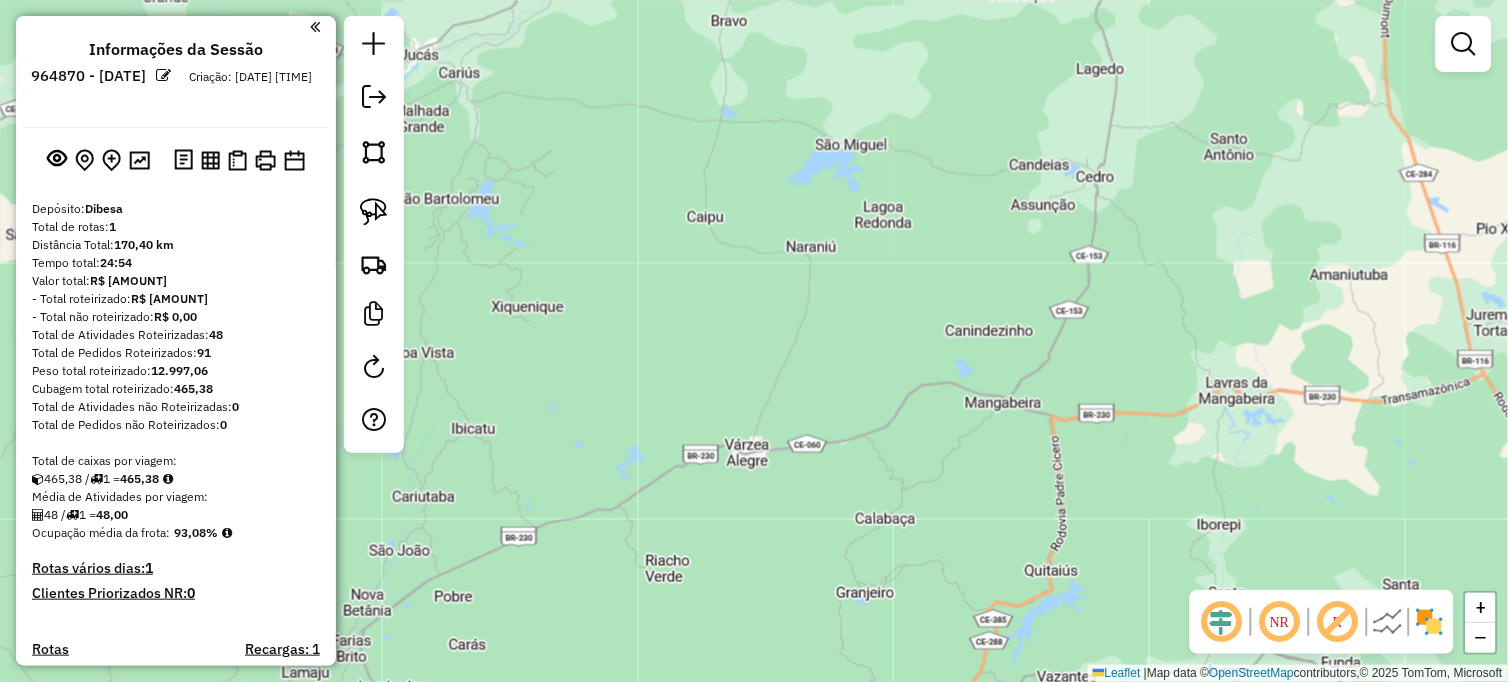 scroll, scrollTop: 0, scrollLeft: 0, axis: both 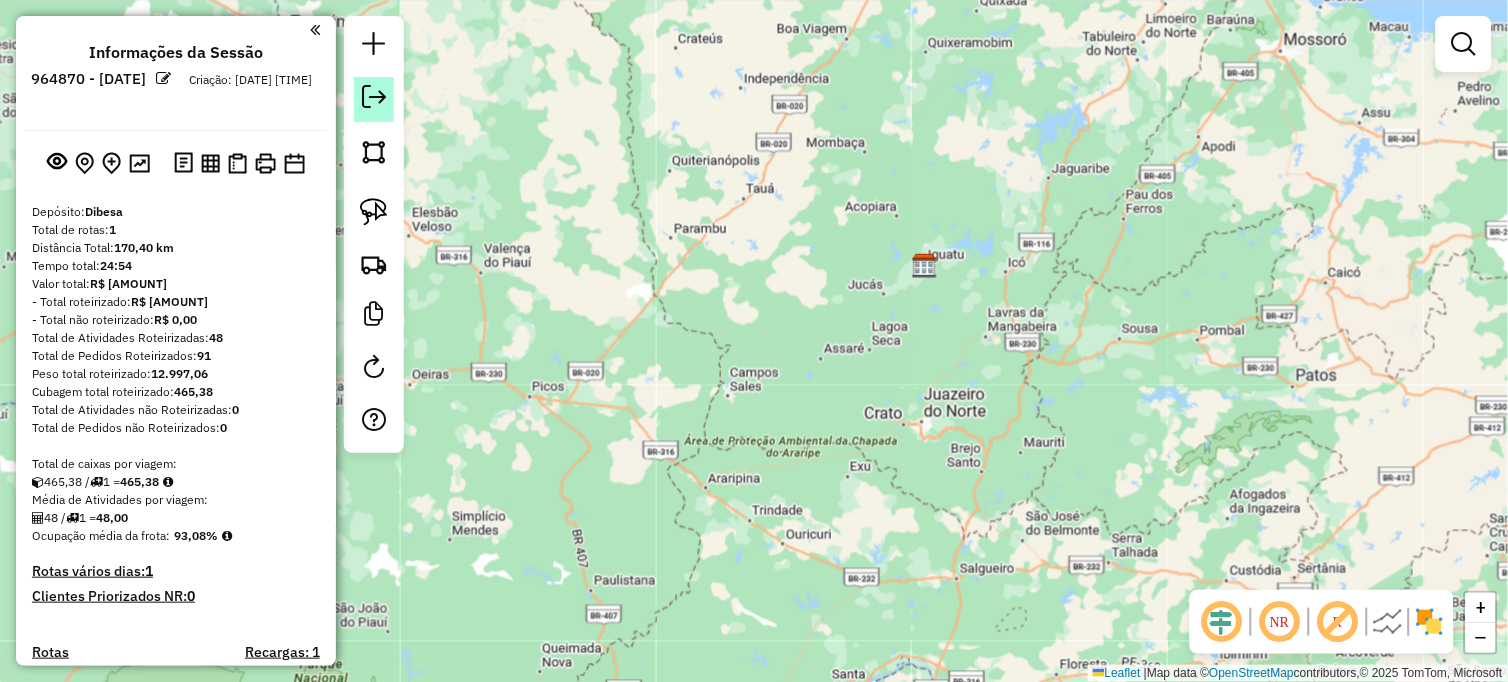 click 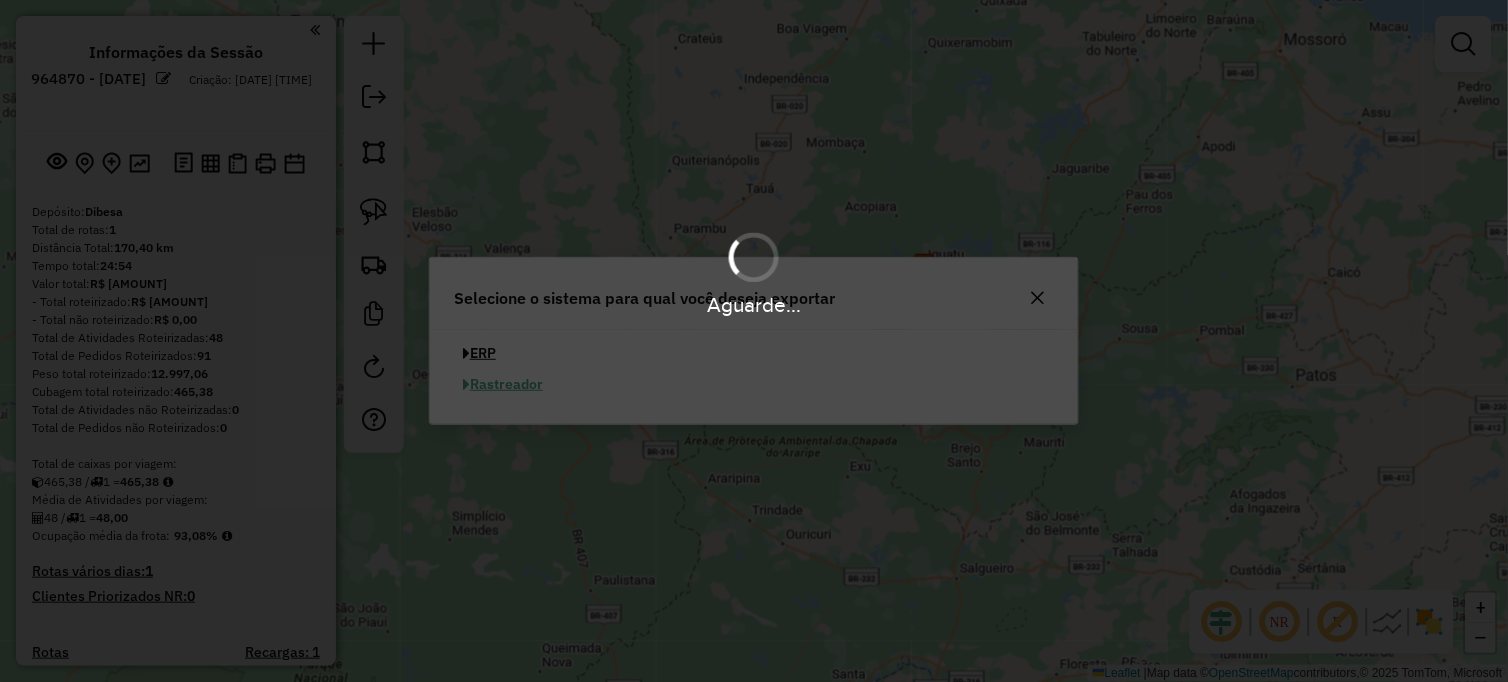 type 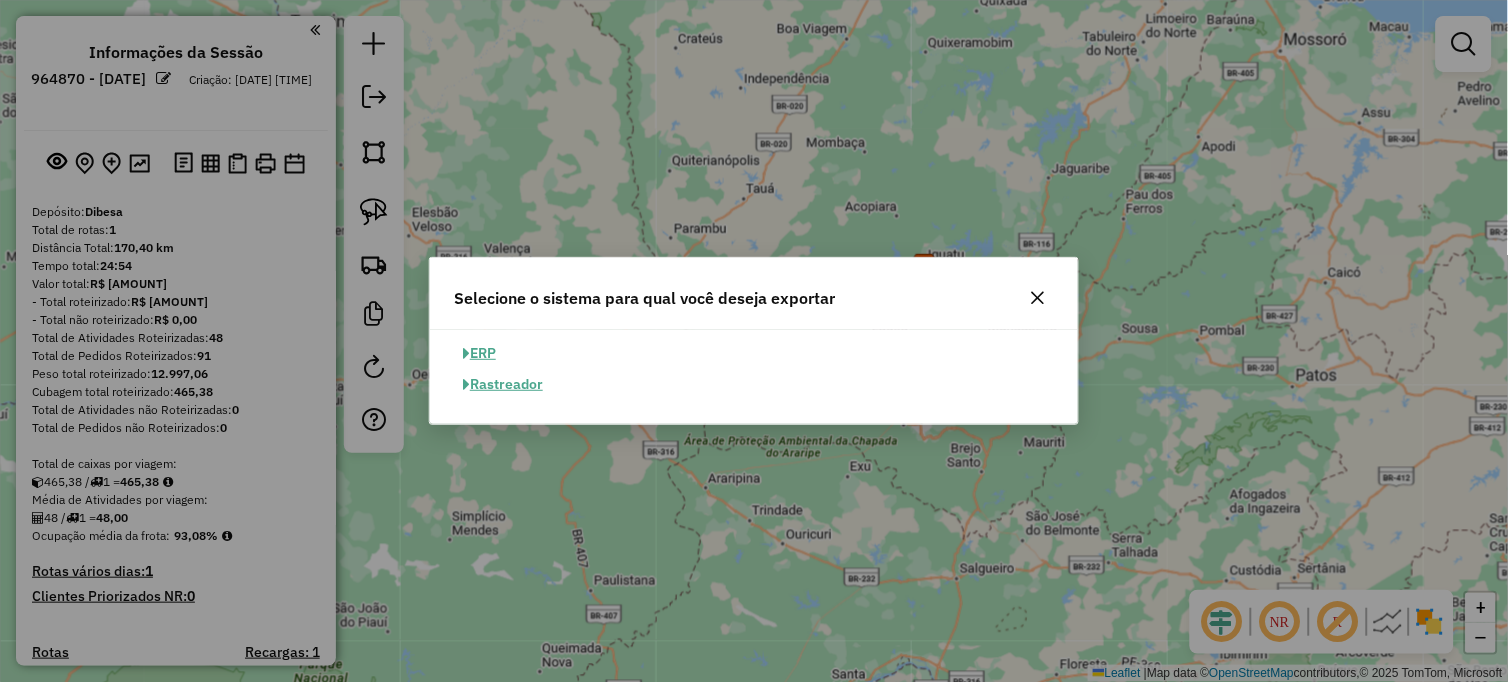 click on "ERP" 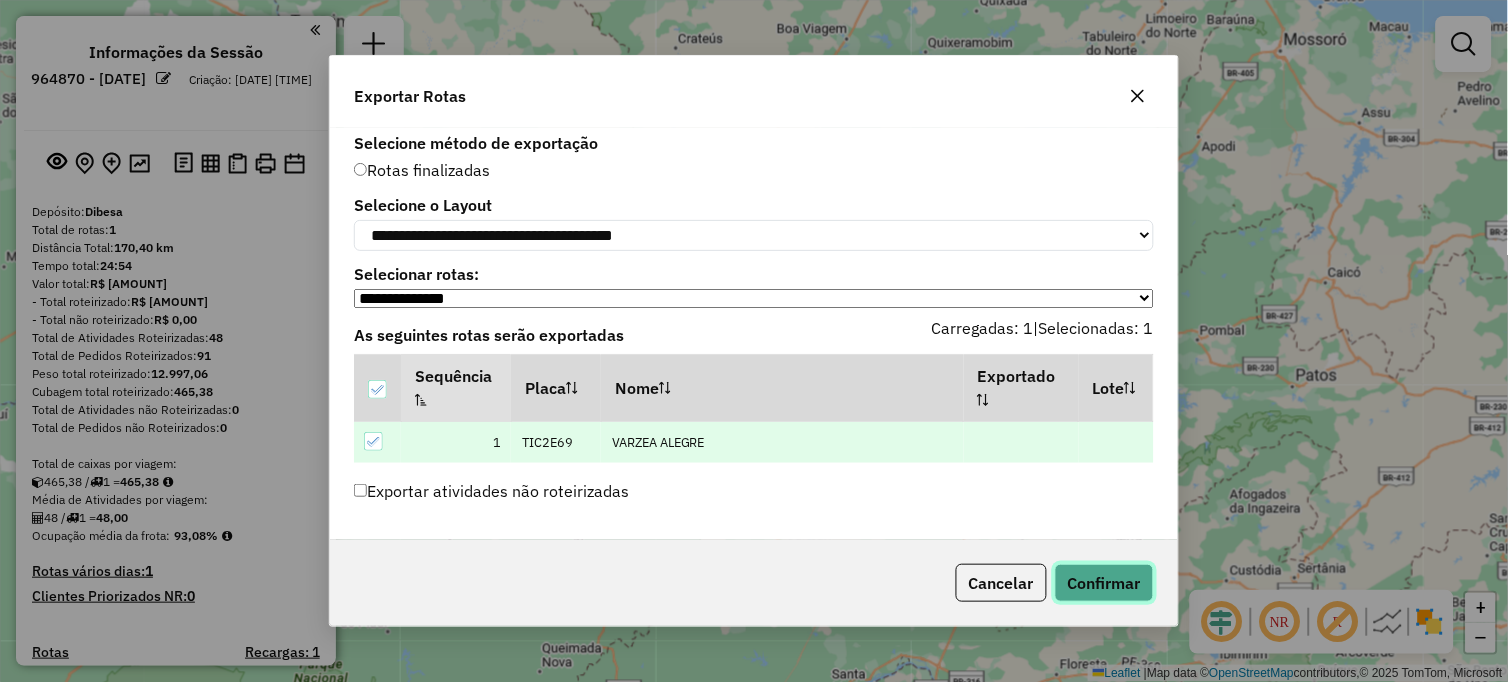 click on "Confirmar" 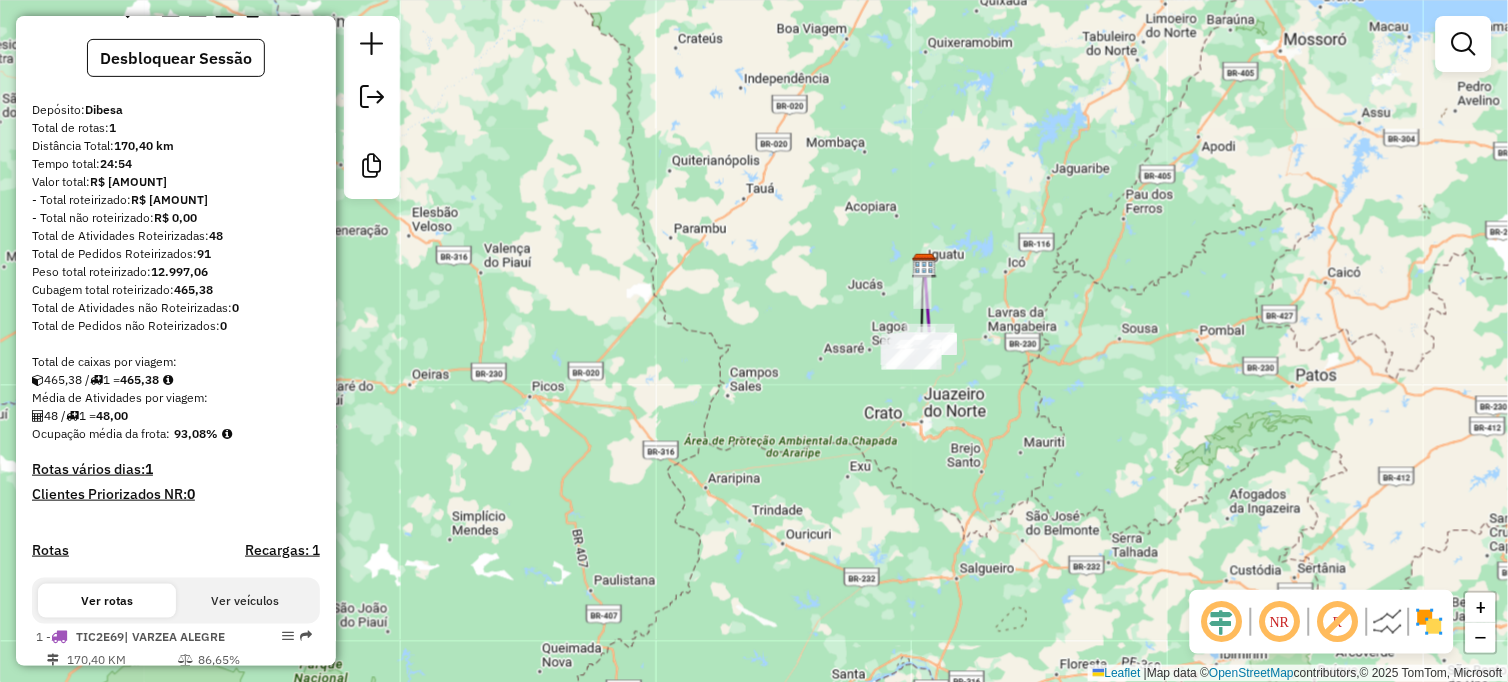 scroll, scrollTop: 244, scrollLeft: 0, axis: vertical 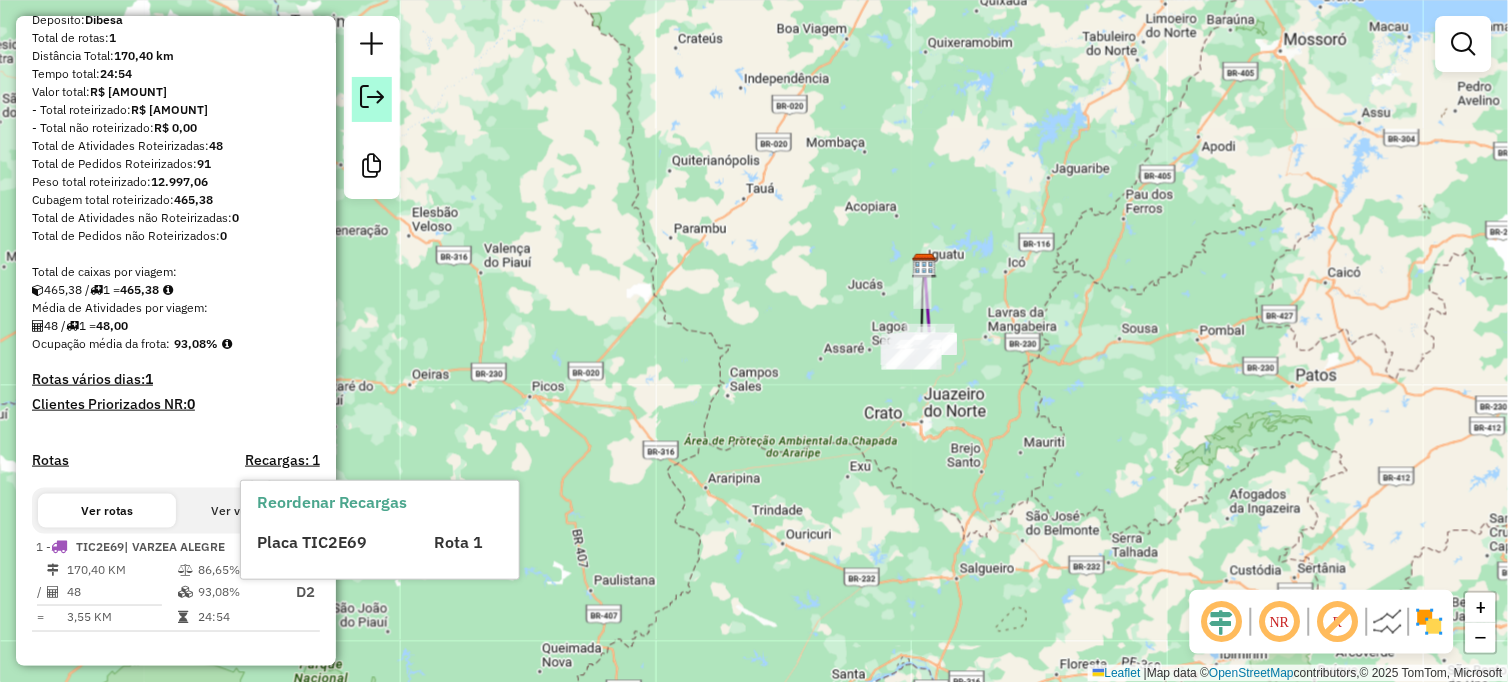 click 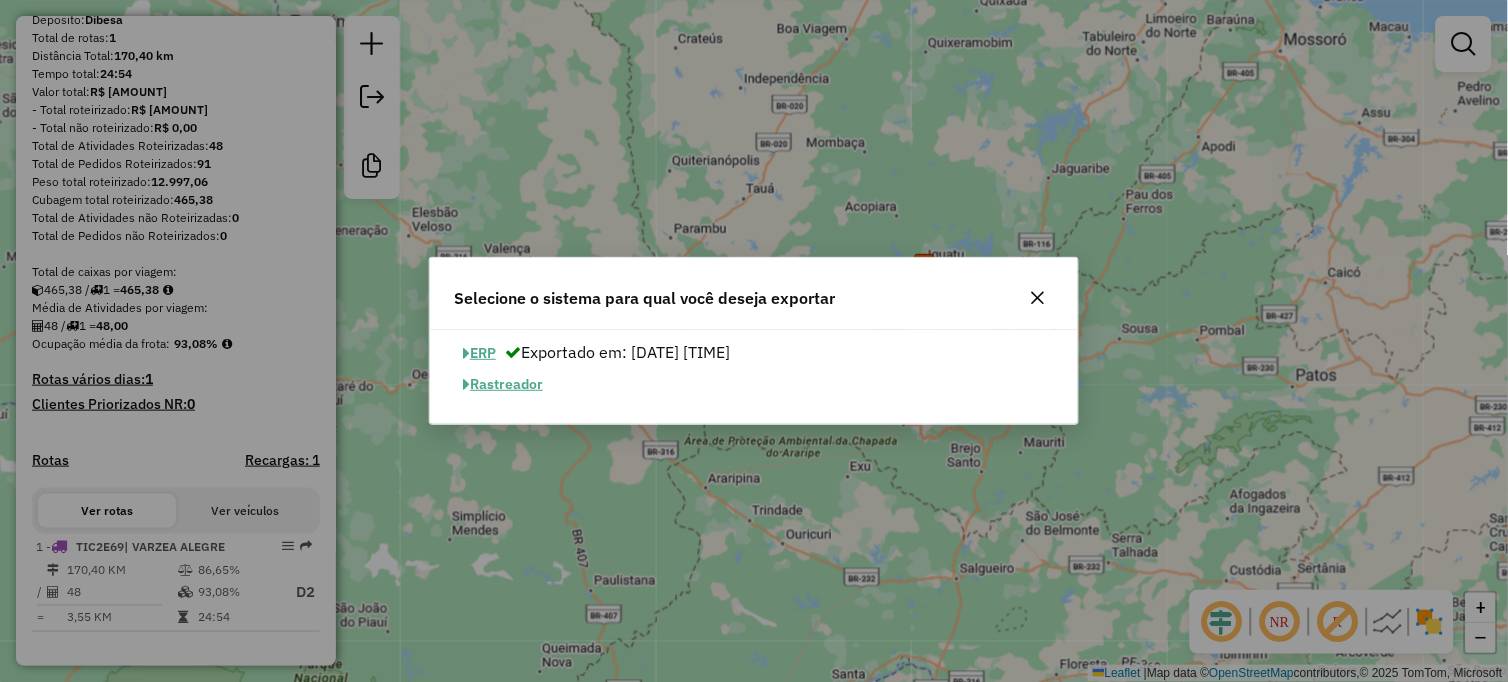 type 